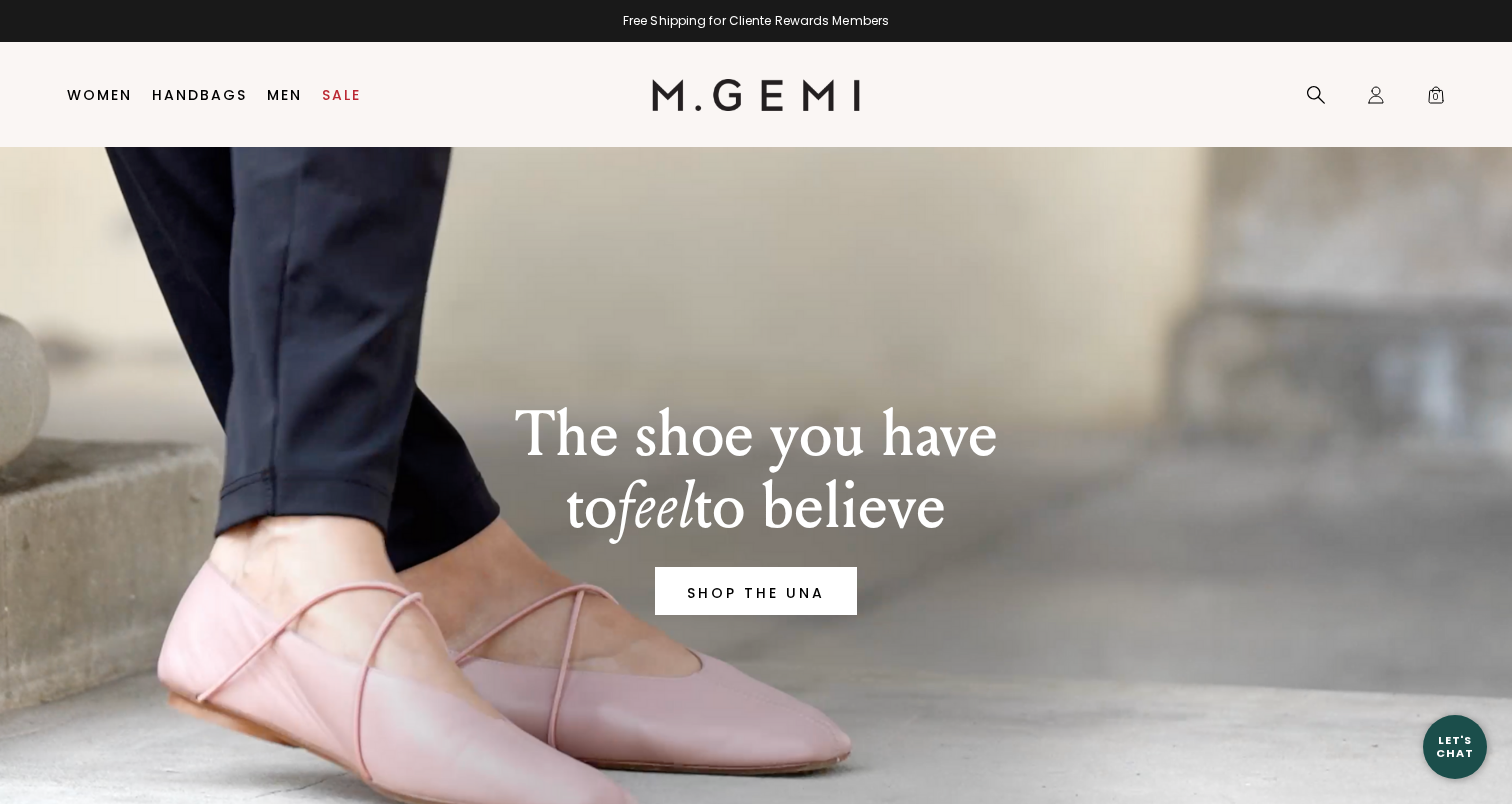 scroll, scrollTop: 0, scrollLeft: 0, axis: both 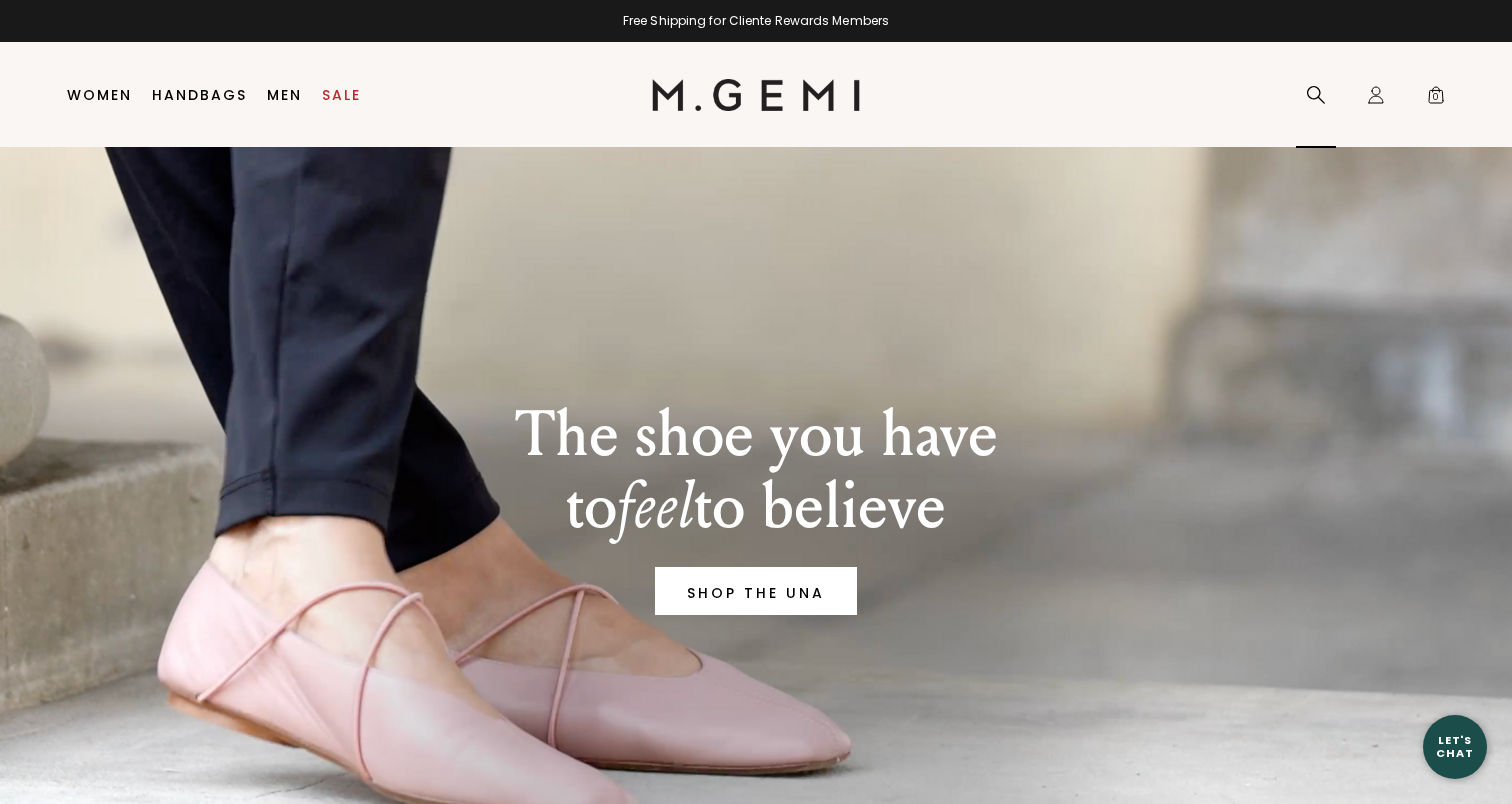 click 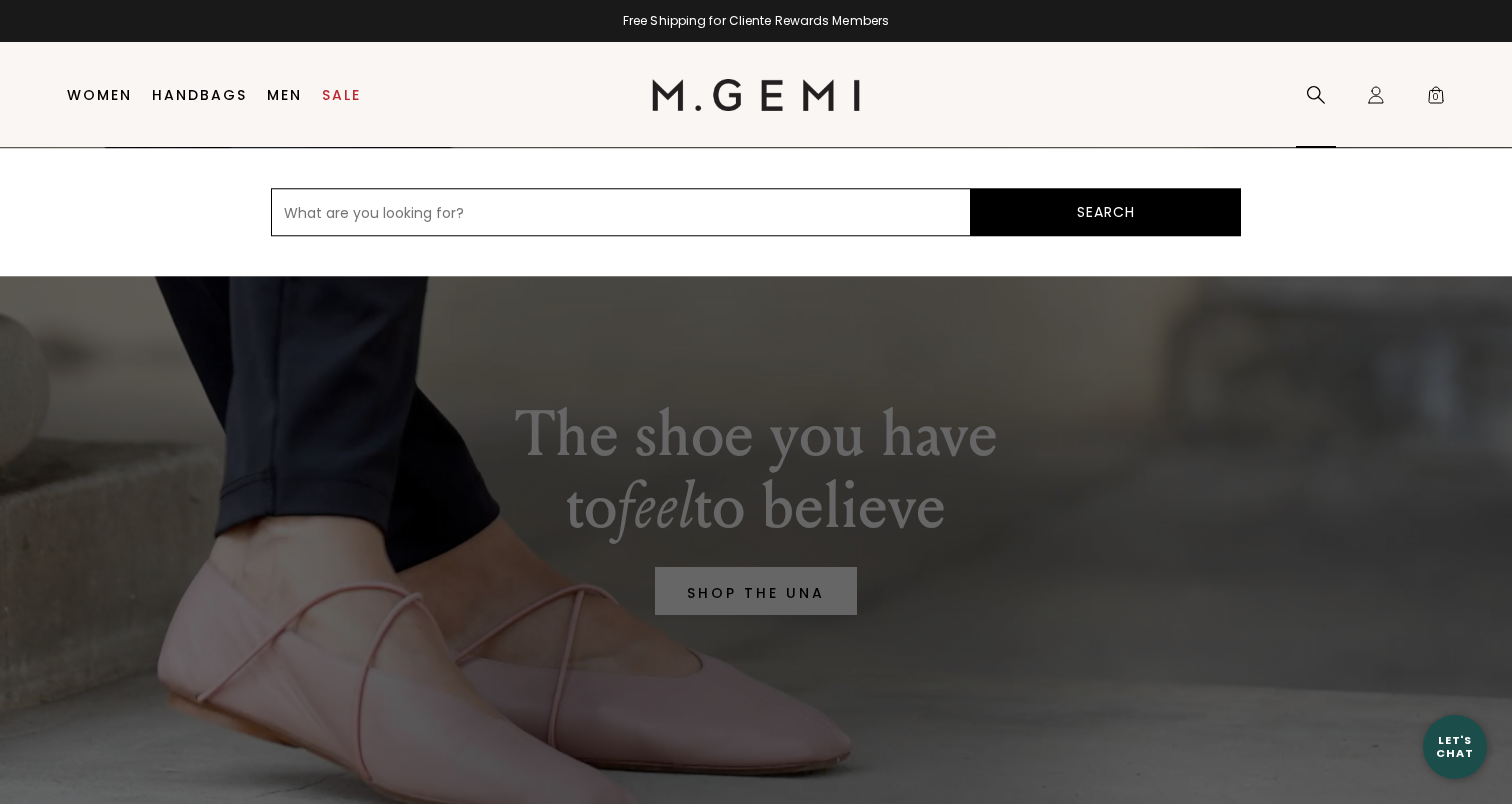 click at bounding box center [621, 212] 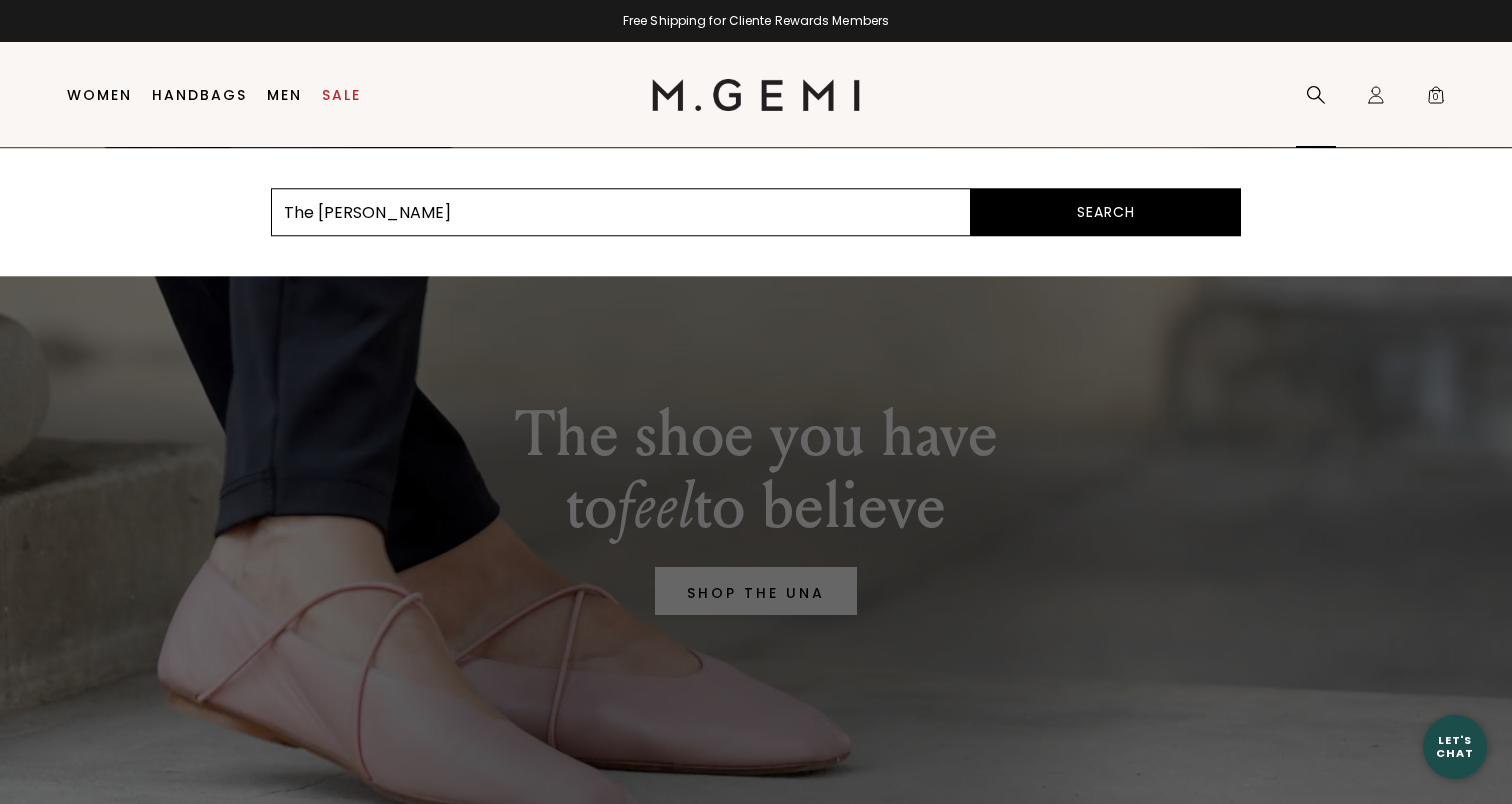 type on "The [PERSON_NAME]" 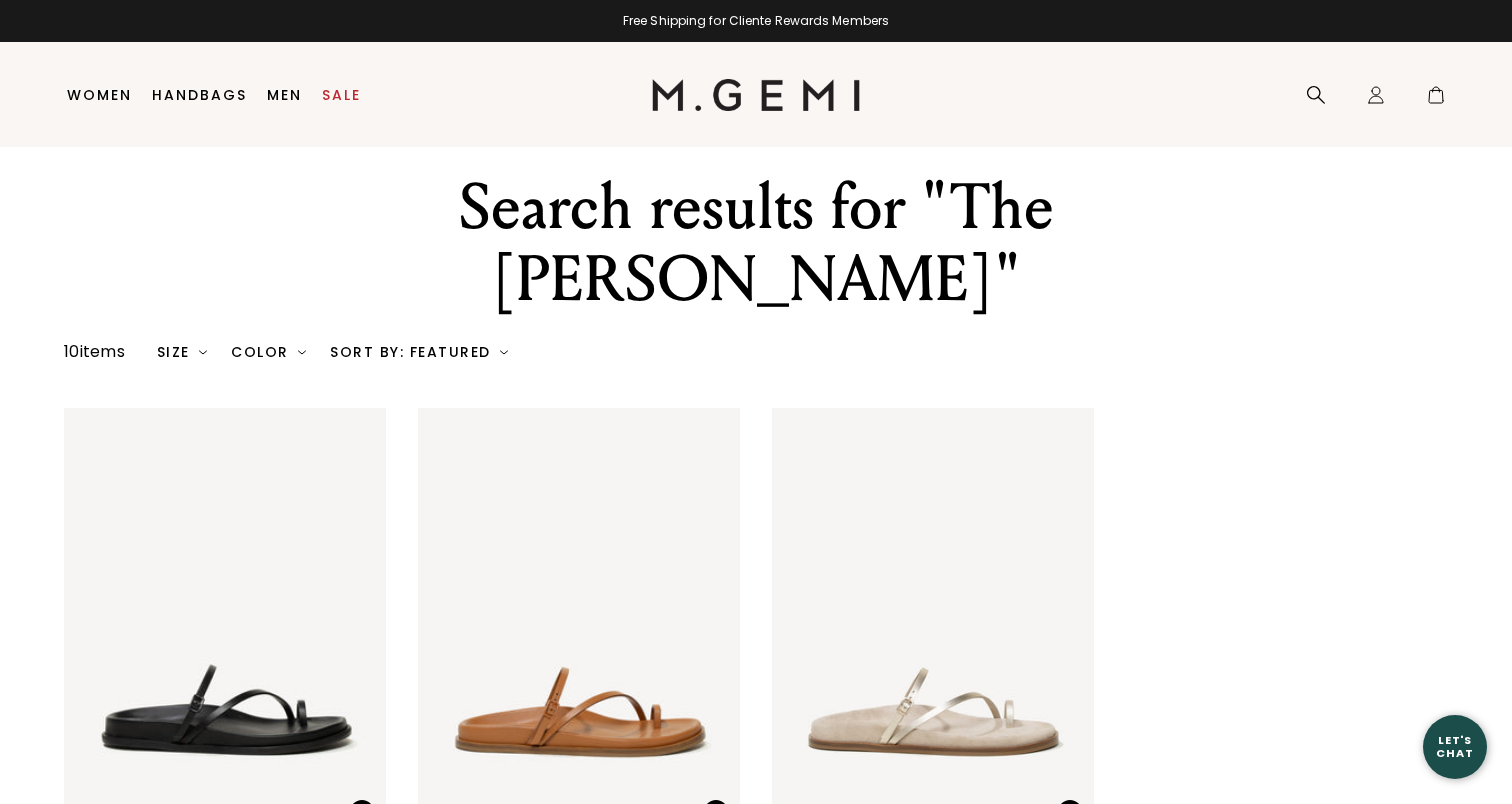 scroll, scrollTop: 0, scrollLeft: 0, axis: both 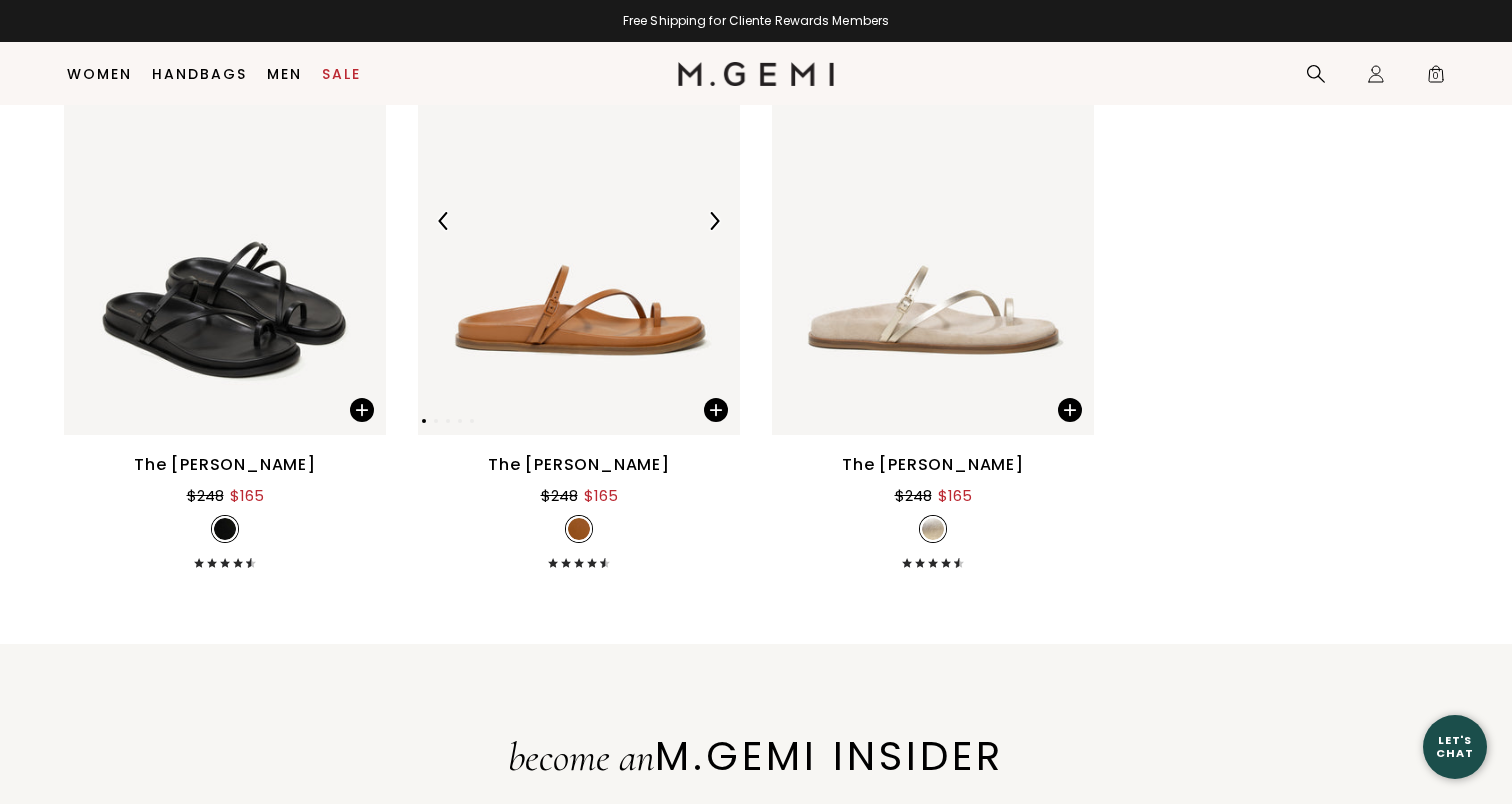 click at bounding box center (579, 220) 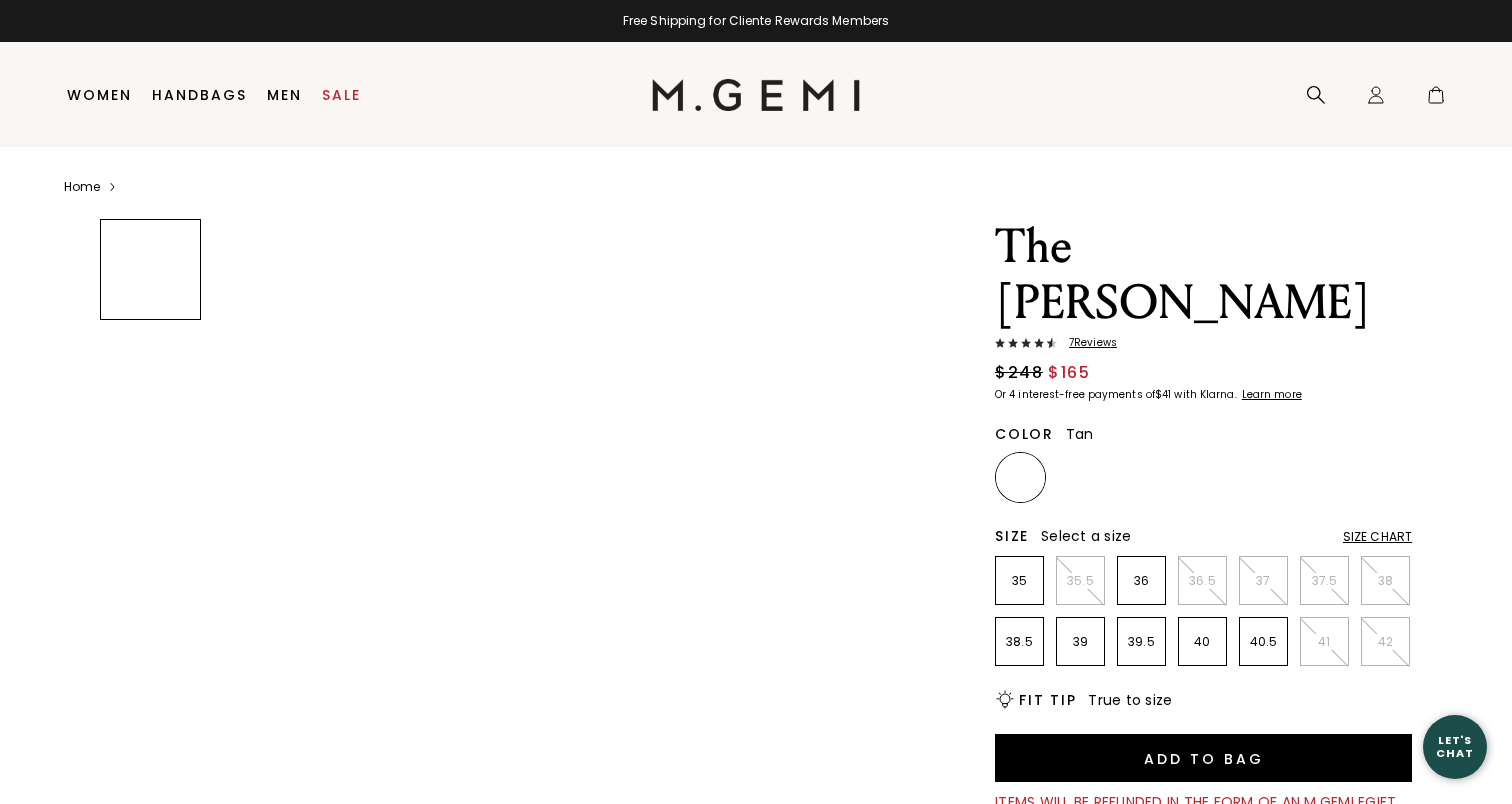 scroll, scrollTop: 0, scrollLeft: 0, axis: both 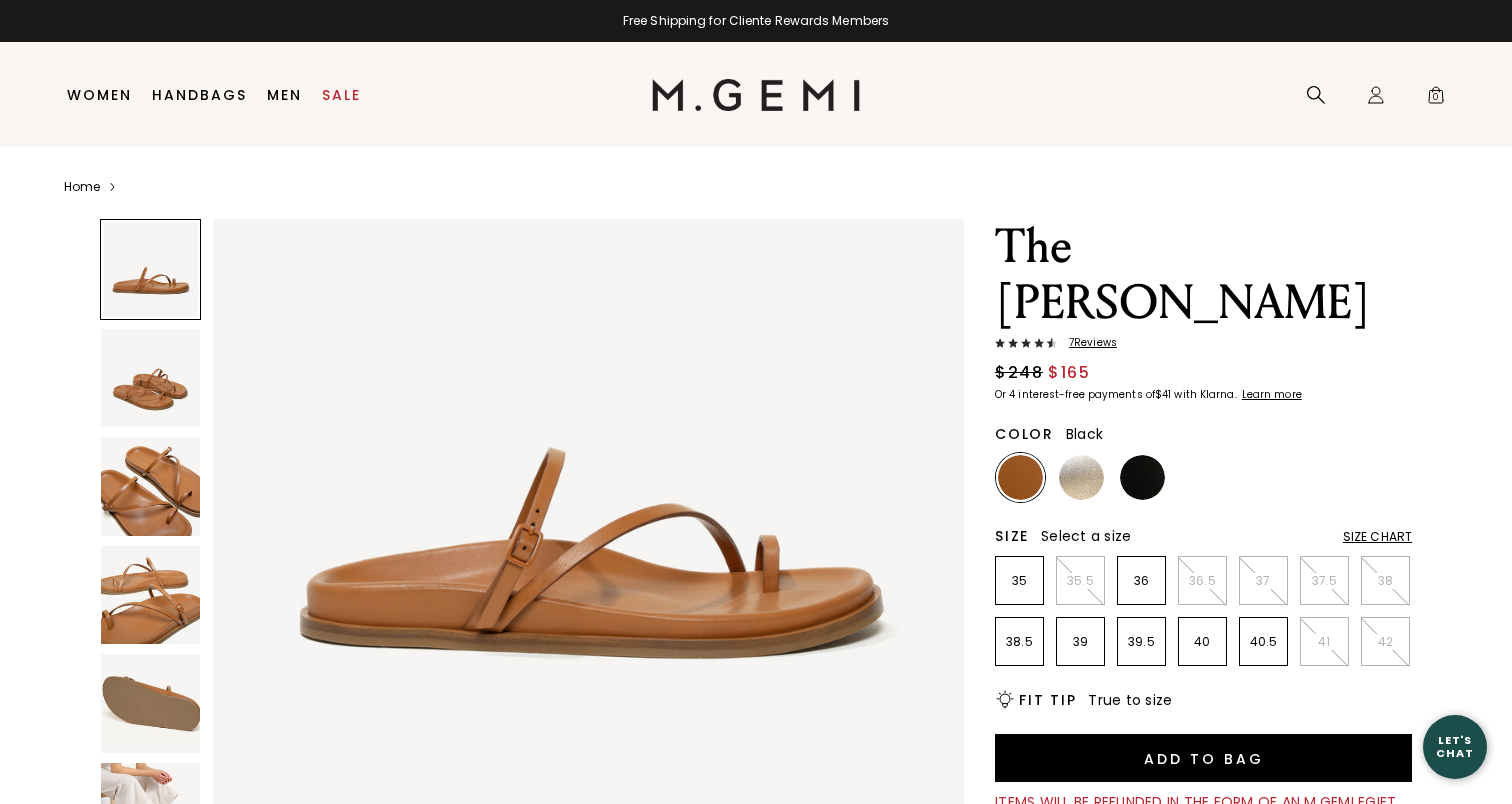 click at bounding box center (1142, 477) 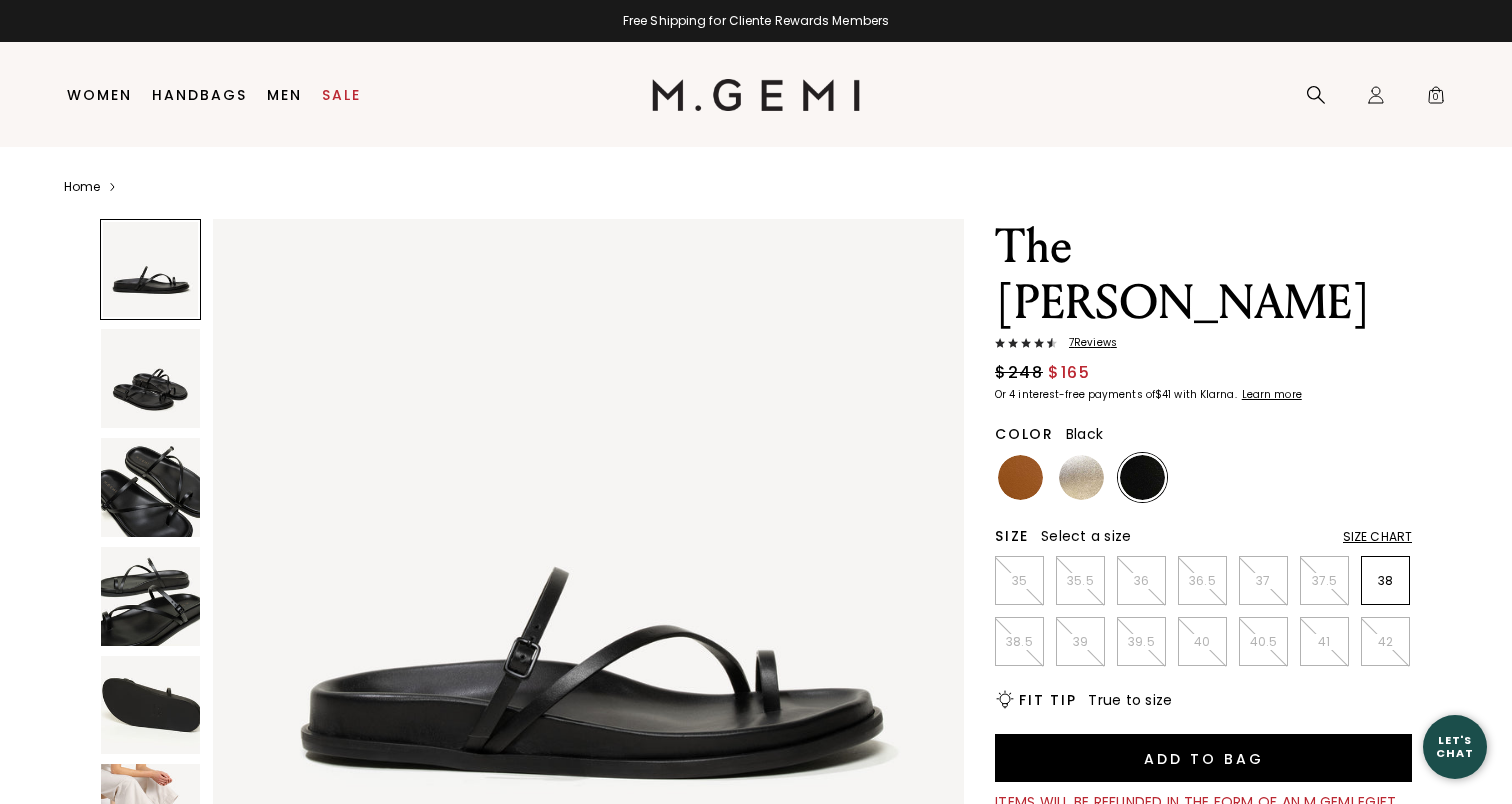 scroll, scrollTop: 0, scrollLeft: 0, axis: both 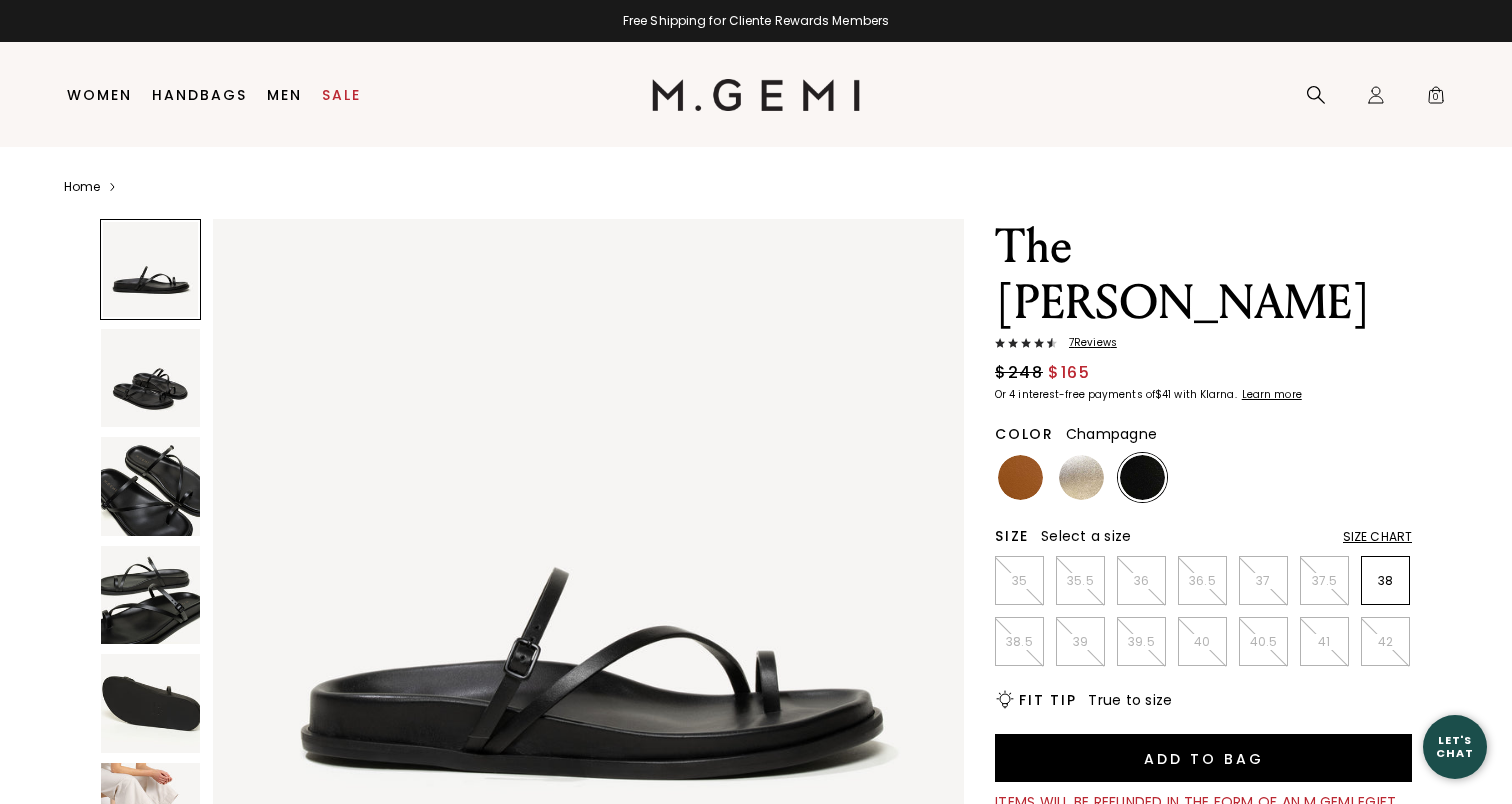 click at bounding box center (1081, 477) 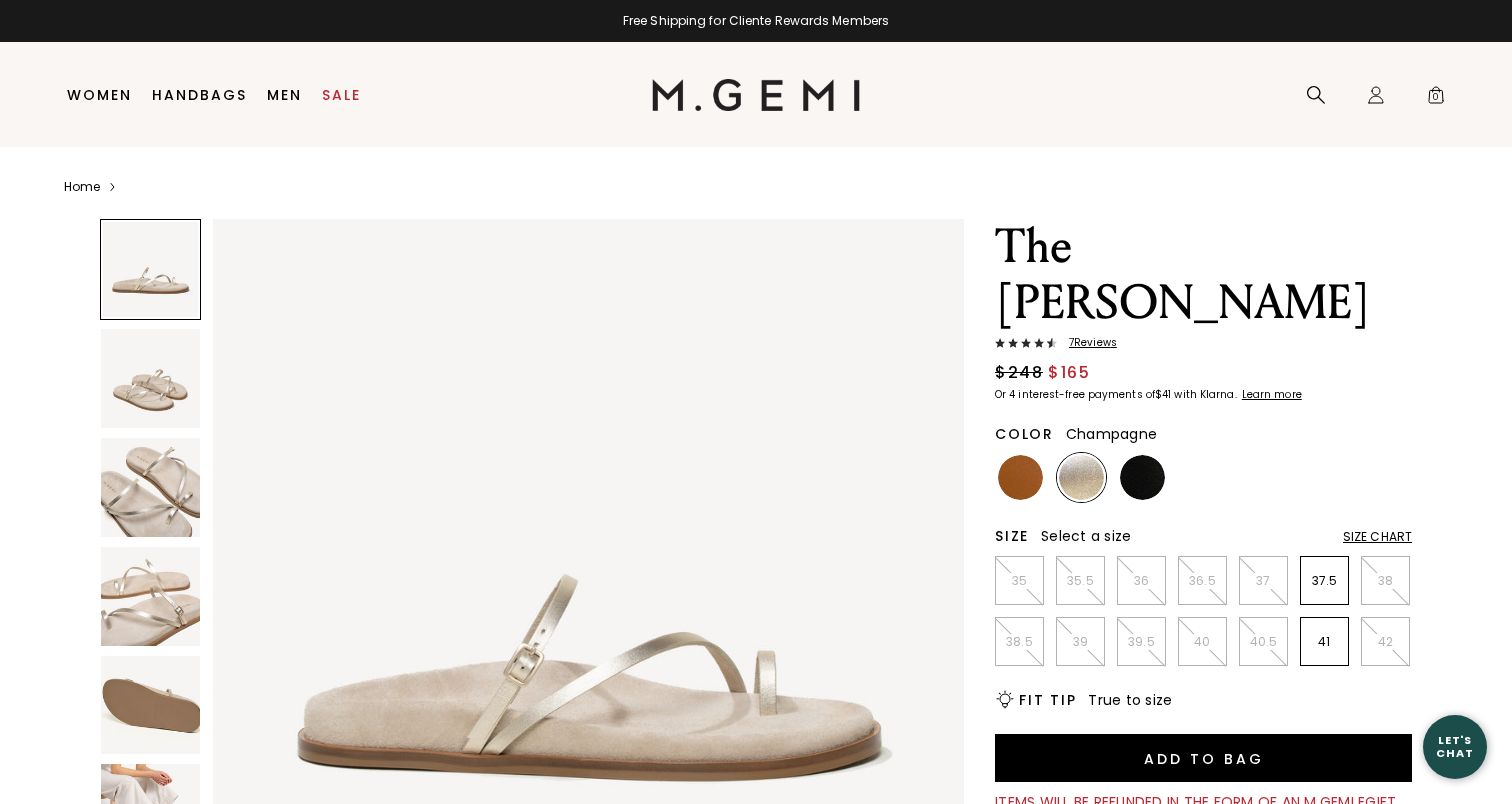 scroll, scrollTop: 0, scrollLeft: 0, axis: both 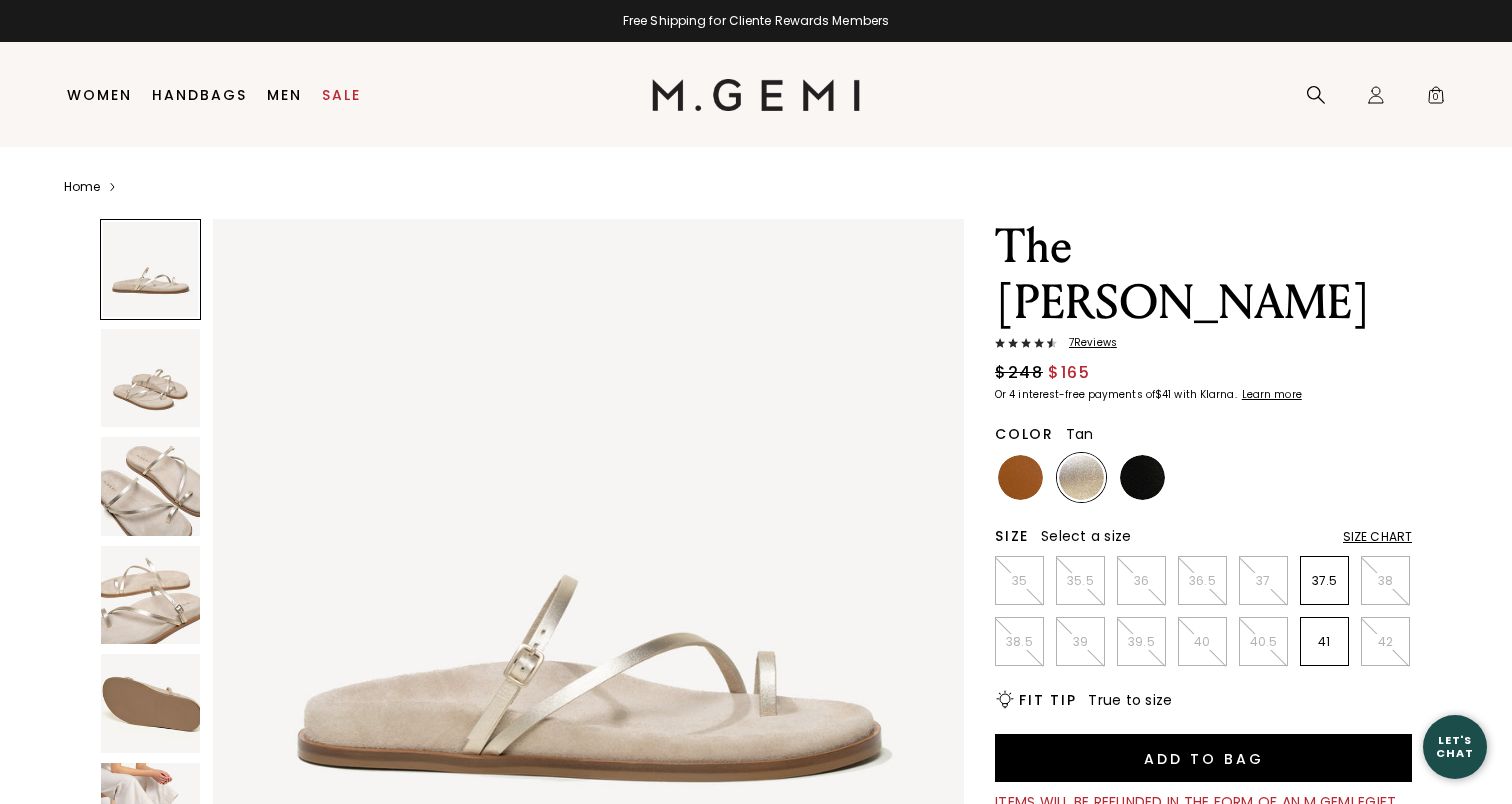 click at bounding box center (1020, 477) 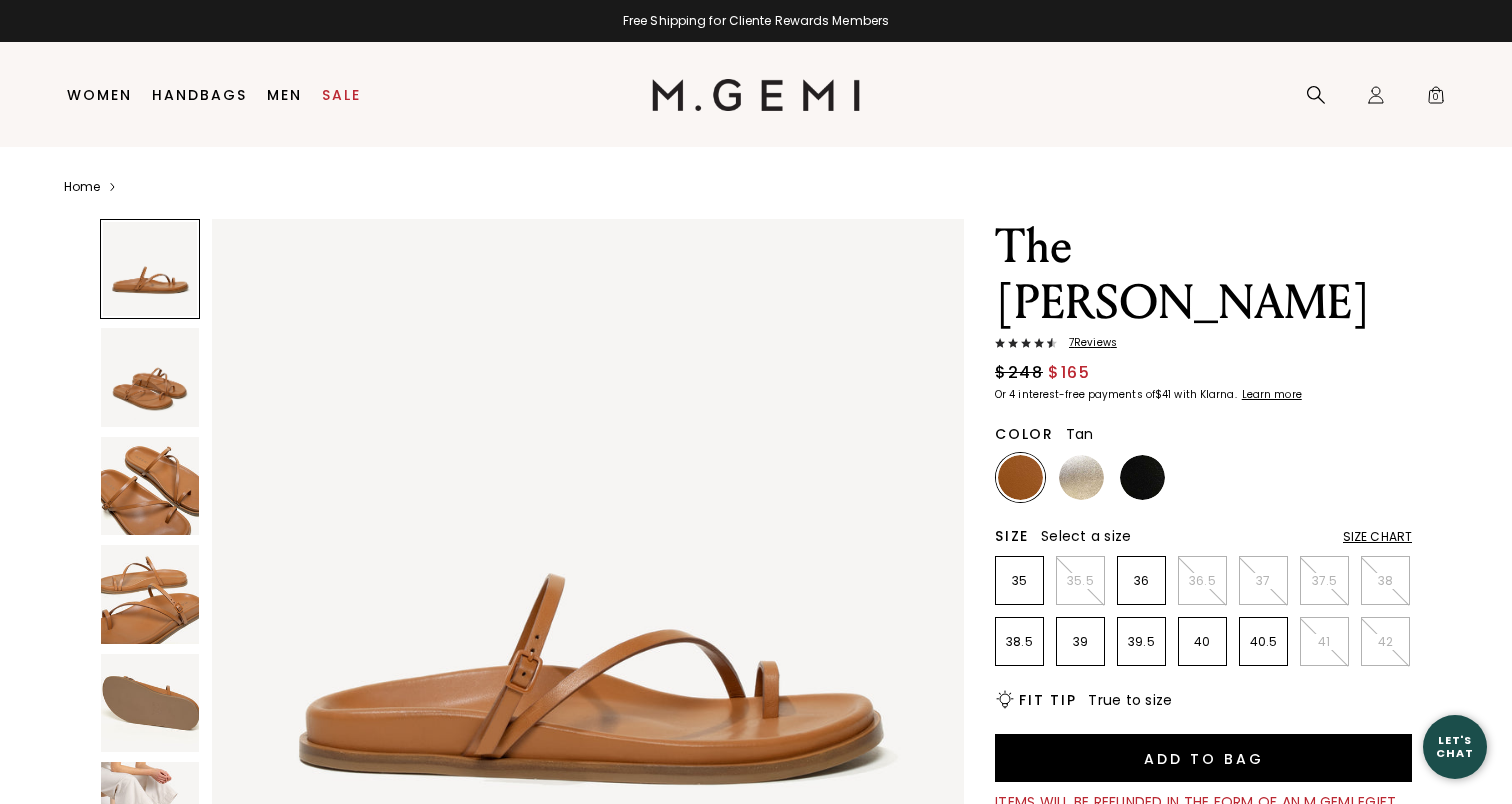 scroll, scrollTop: 0, scrollLeft: 0, axis: both 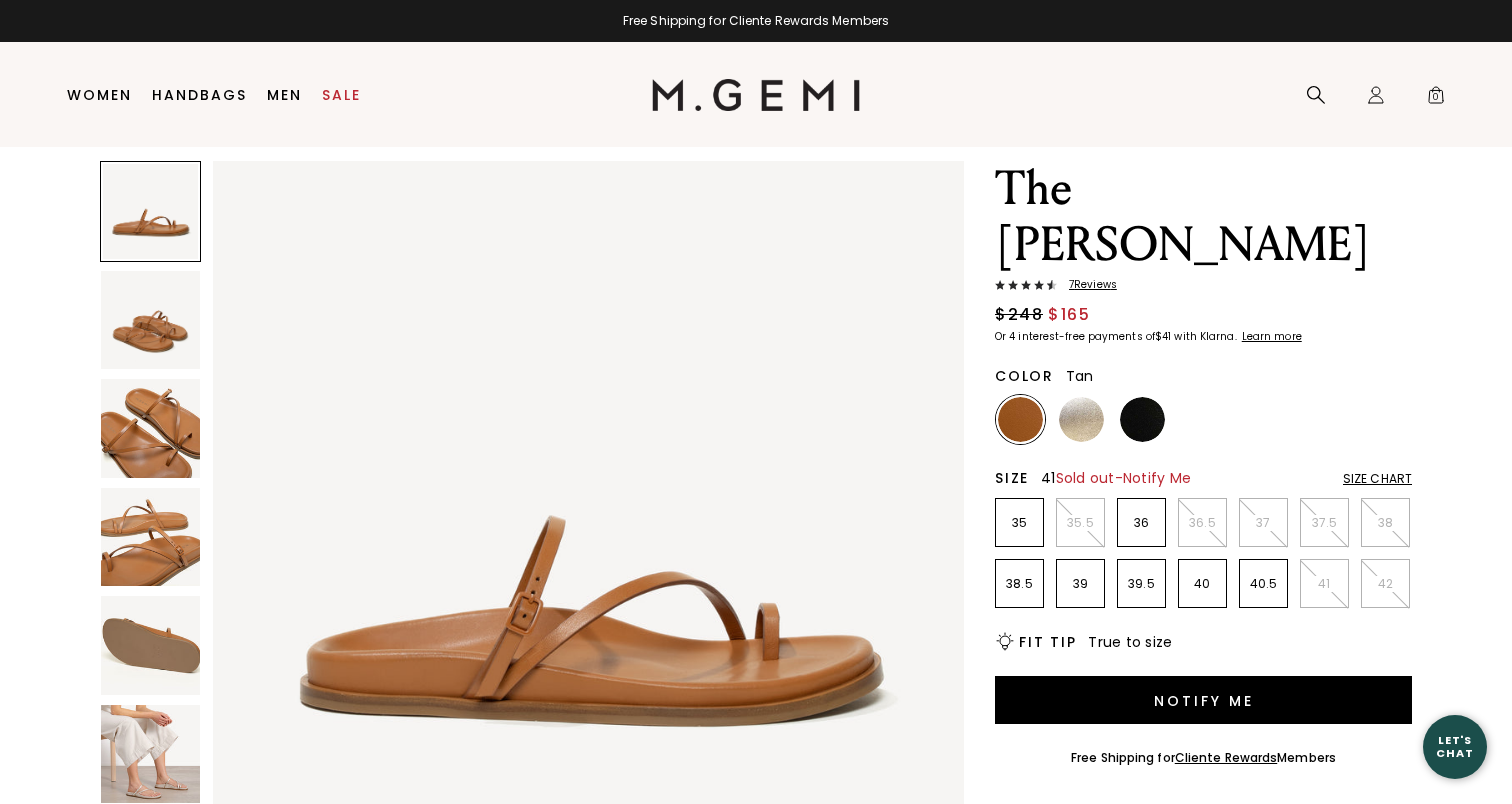 click on "41" at bounding box center [1324, 584] 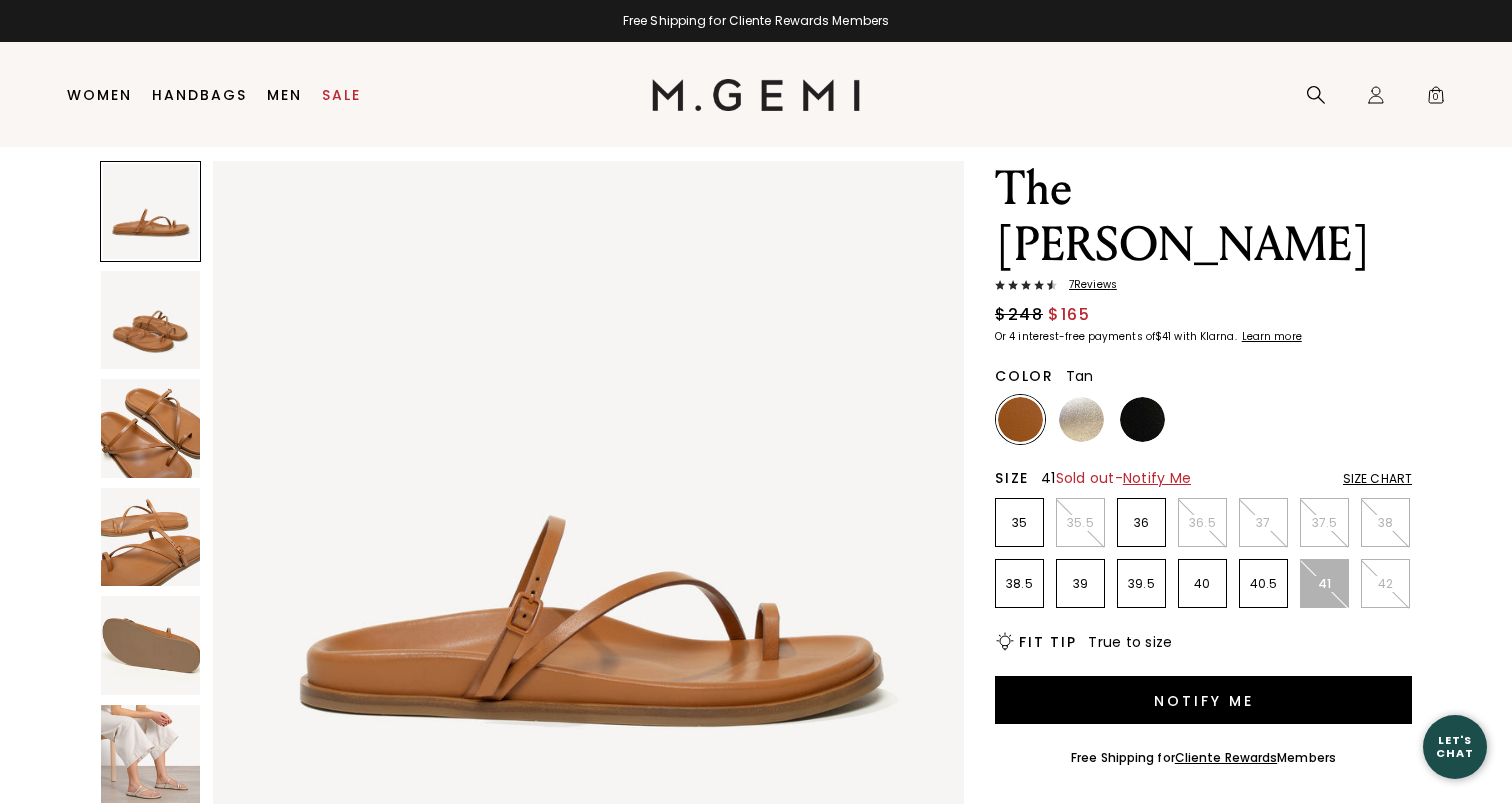scroll, scrollTop: 0, scrollLeft: 0, axis: both 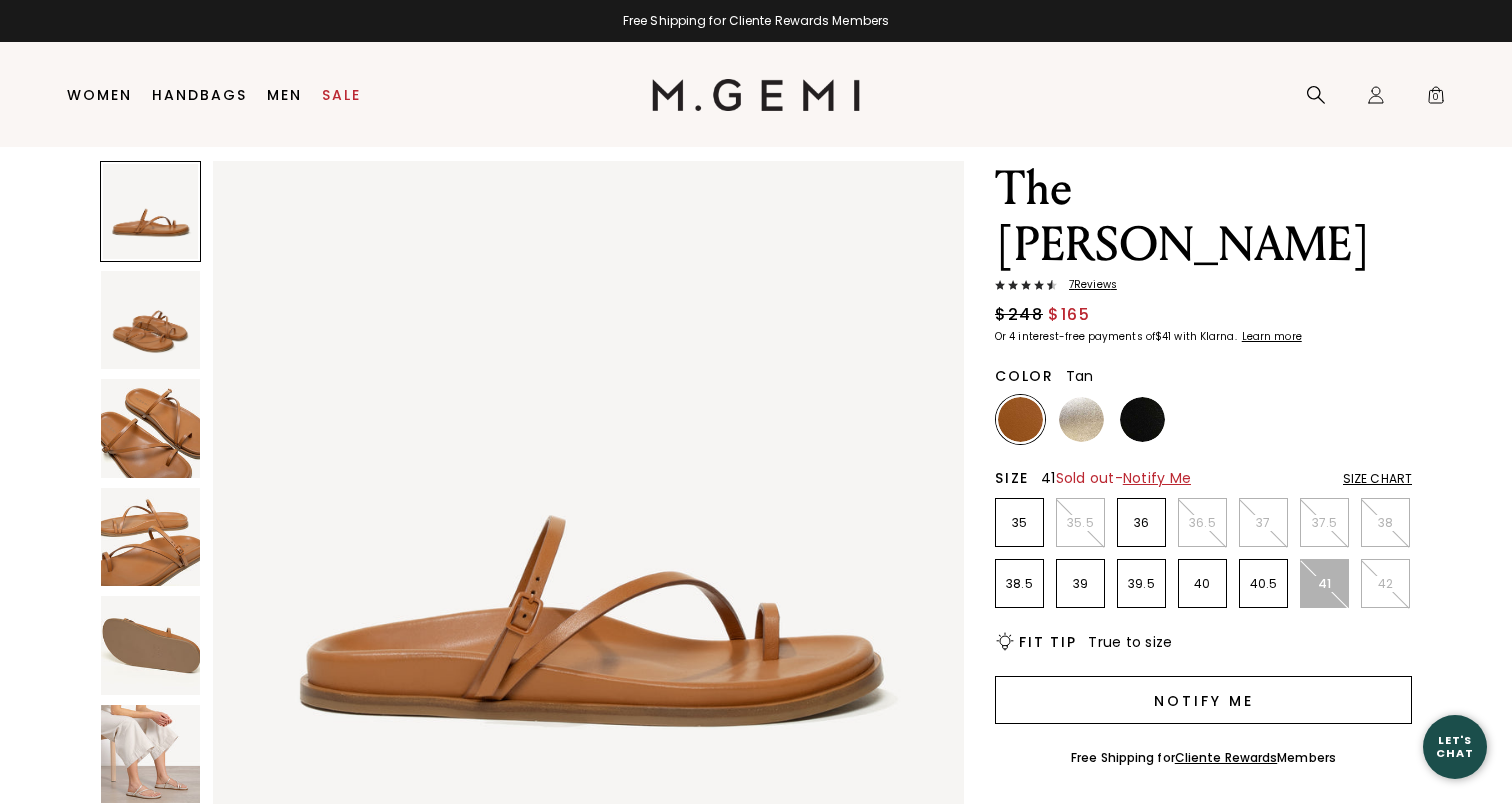 click on "Notify Me" at bounding box center (1203, 700) 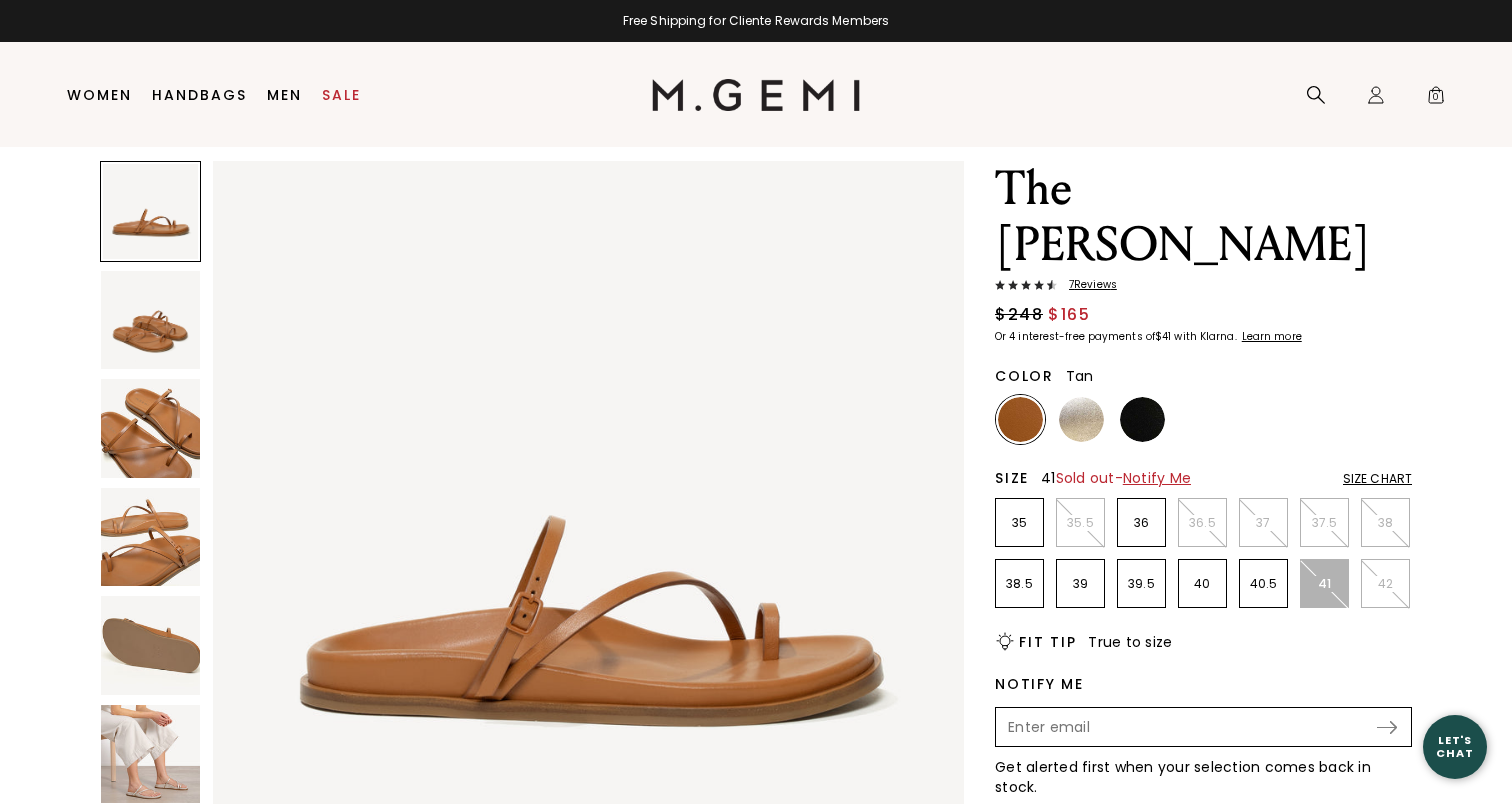 click at bounding box center (1186, 727) 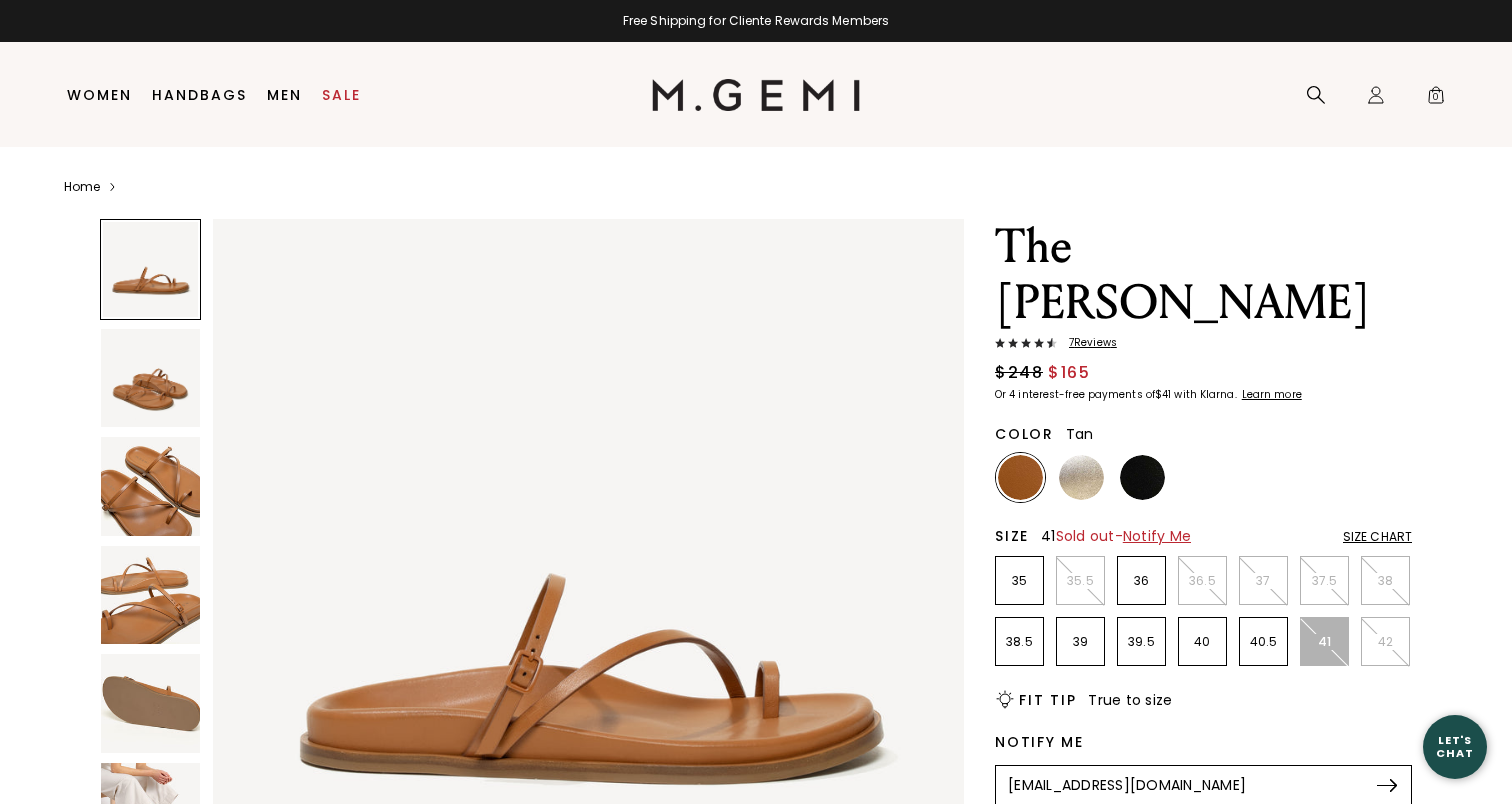 scroll, scrollTop: 0, scrollLeft: 0, axis: both 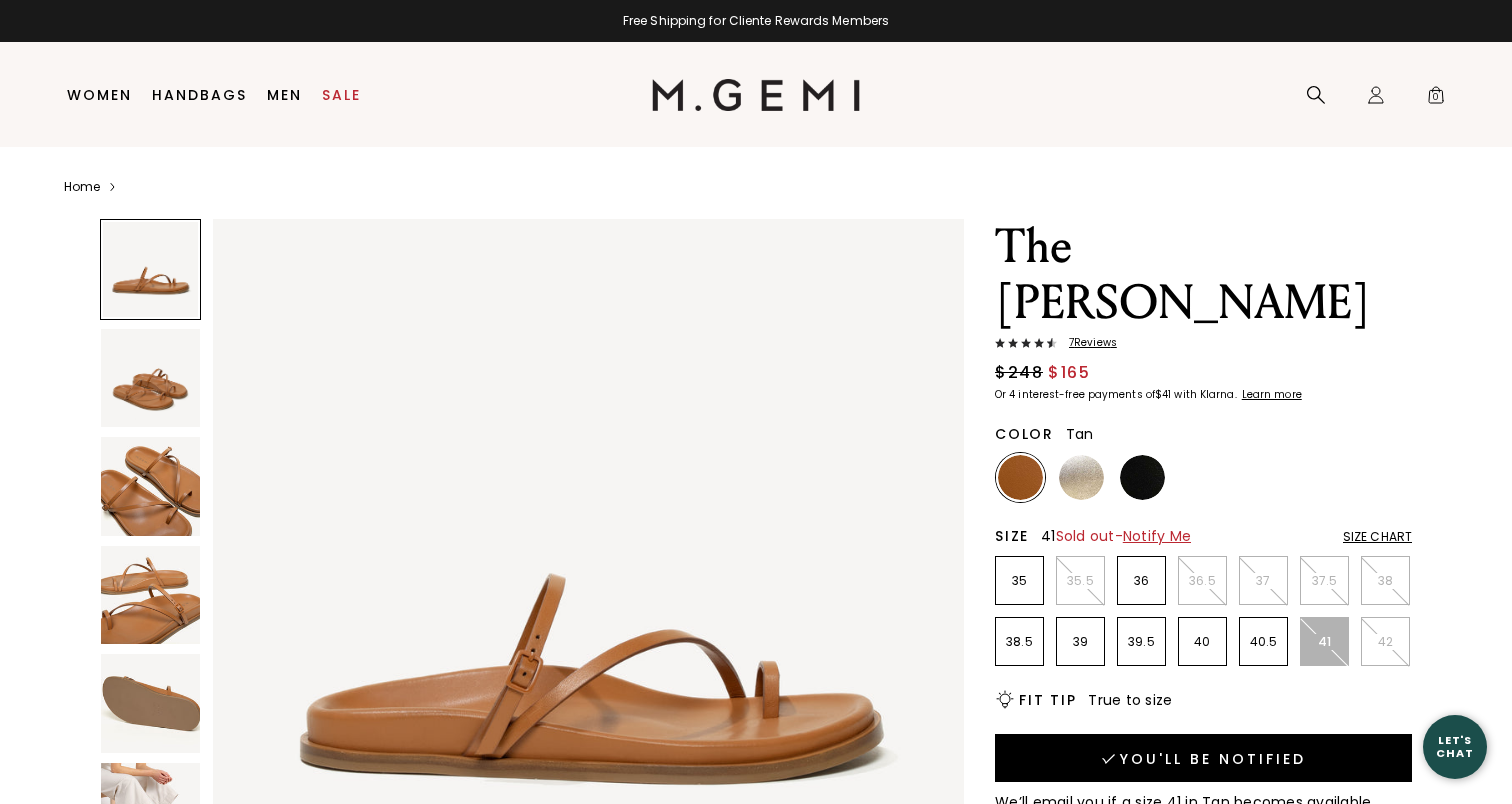 click at bounding box center (150, 486) 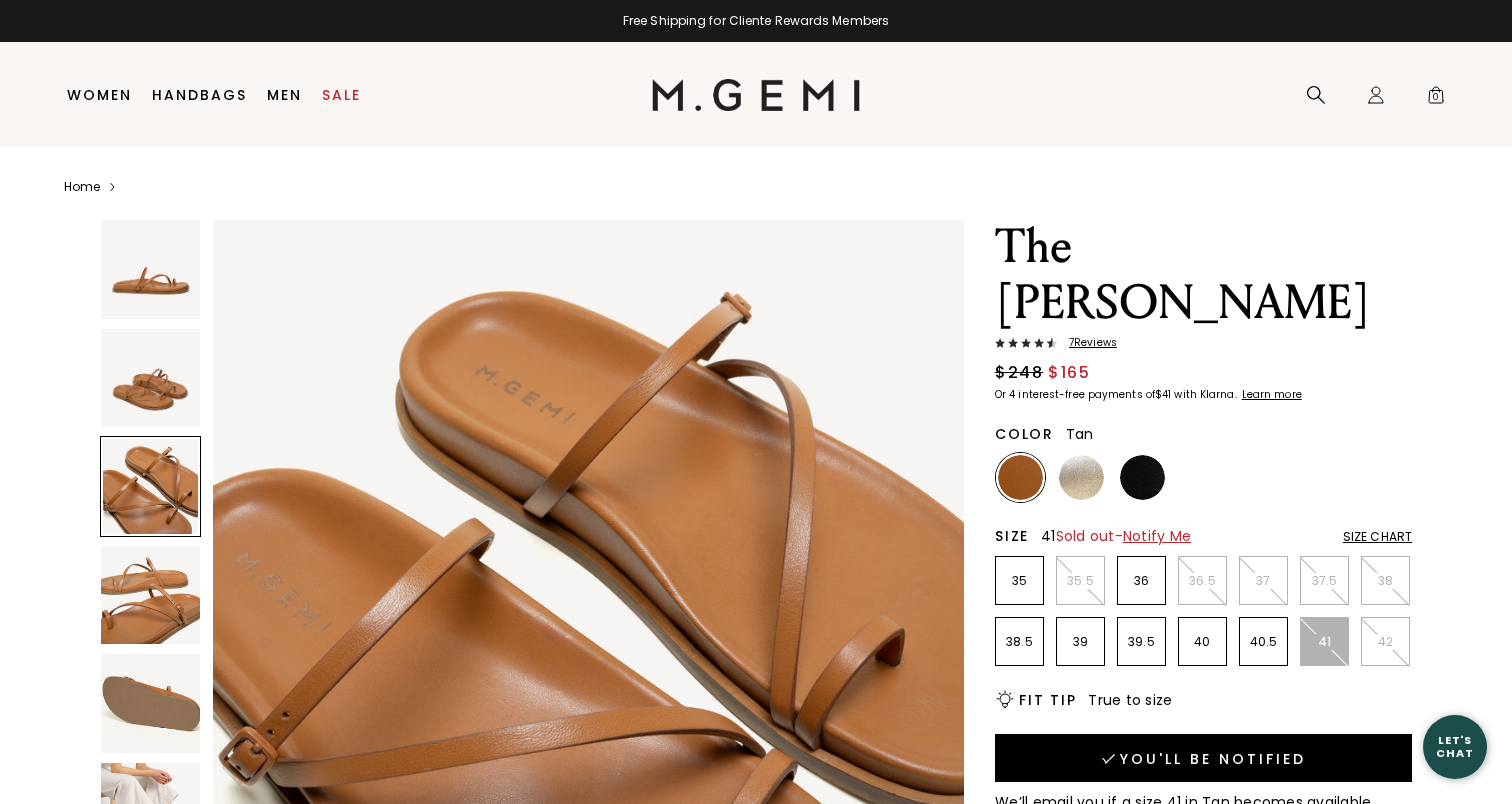 scroll, scrollTop: 1543, scrollLeft: 0, axis: vertical 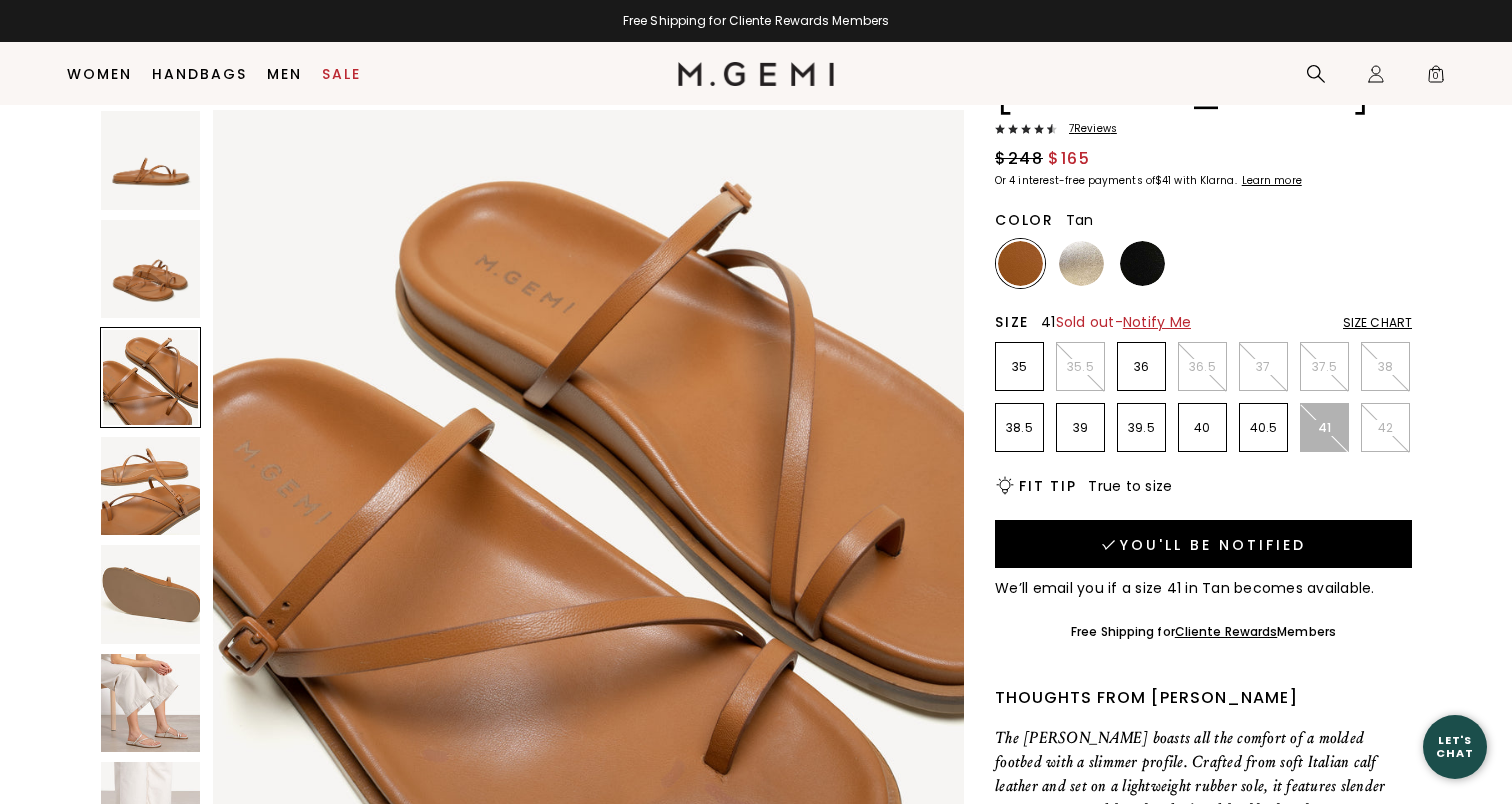 click at bounding box center [150, 269] 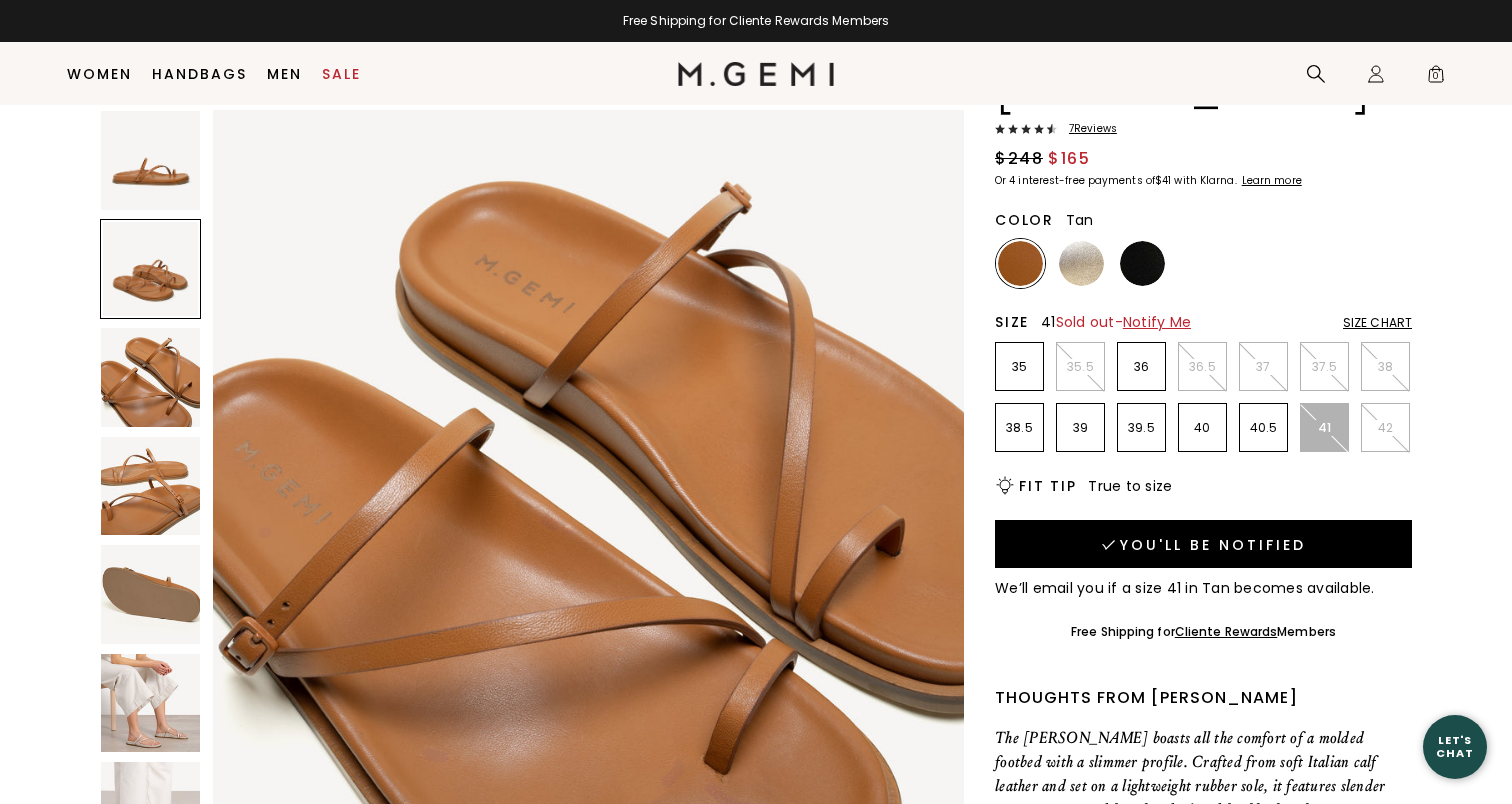 scroll, scrollTop: 772, scrollLeft: 0, axis: vertical 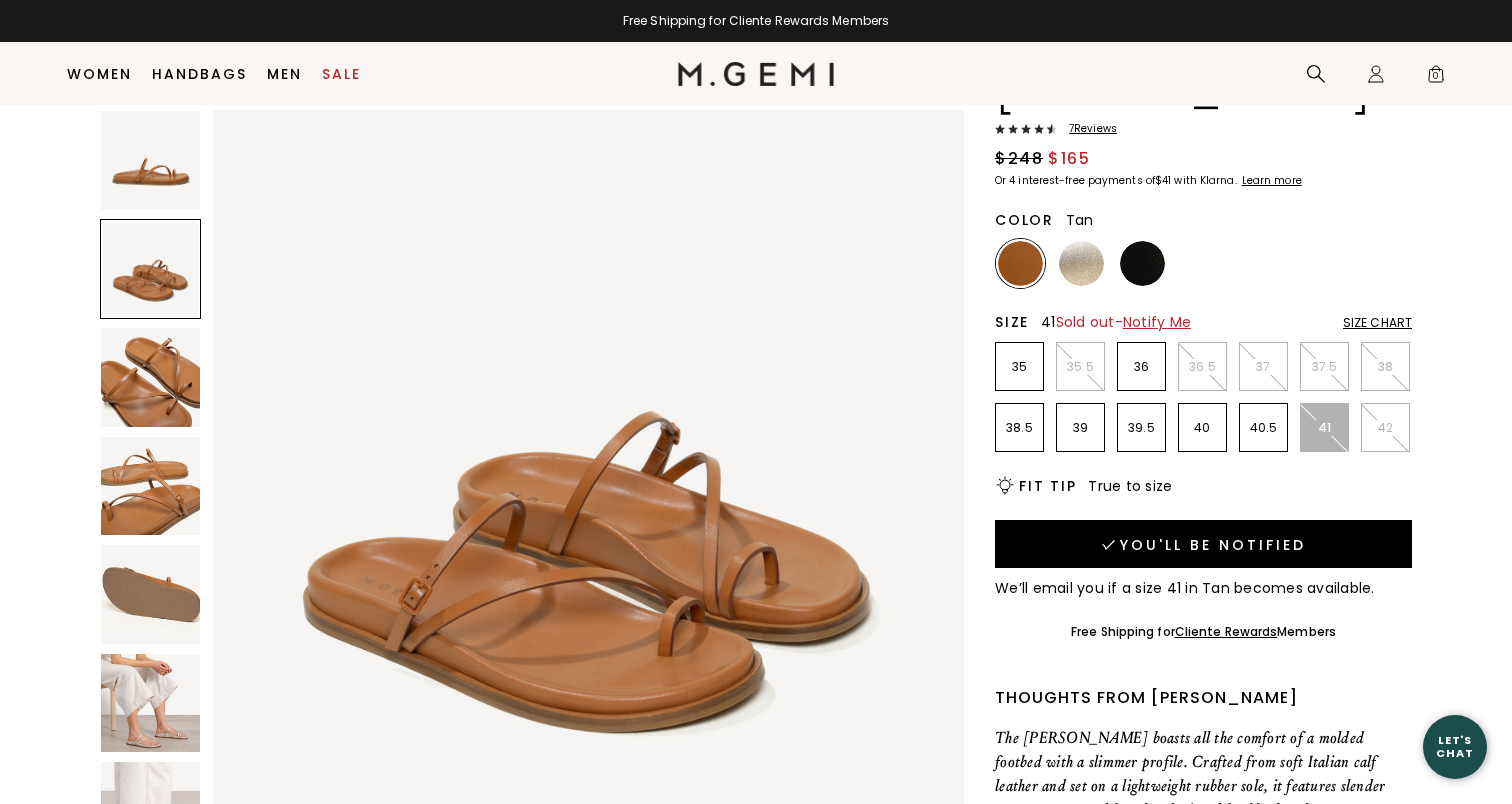 click at bounding box center (150, 160) 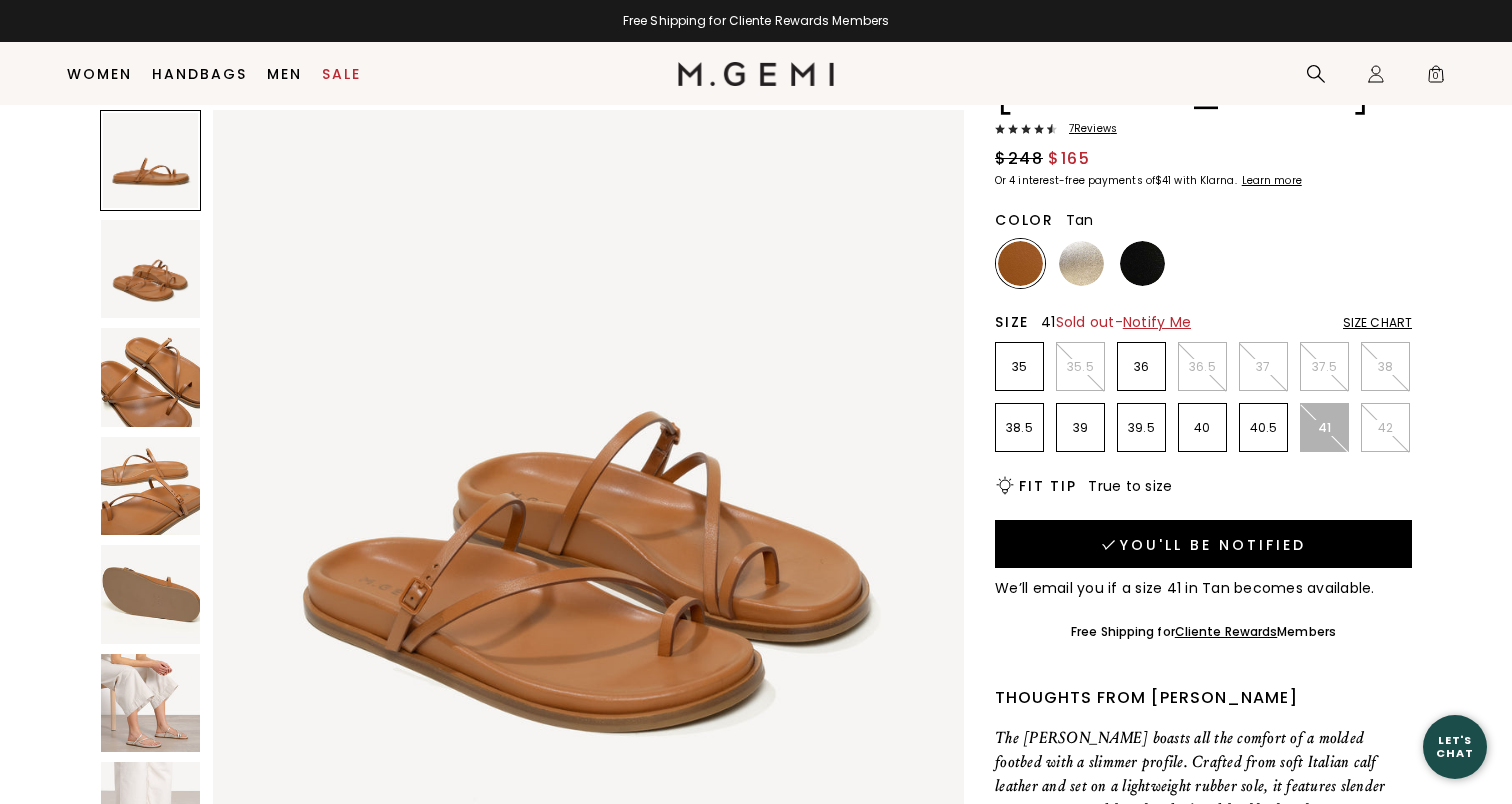 scroll, scrollTop: 0, scrollLeft: 0, axis: both 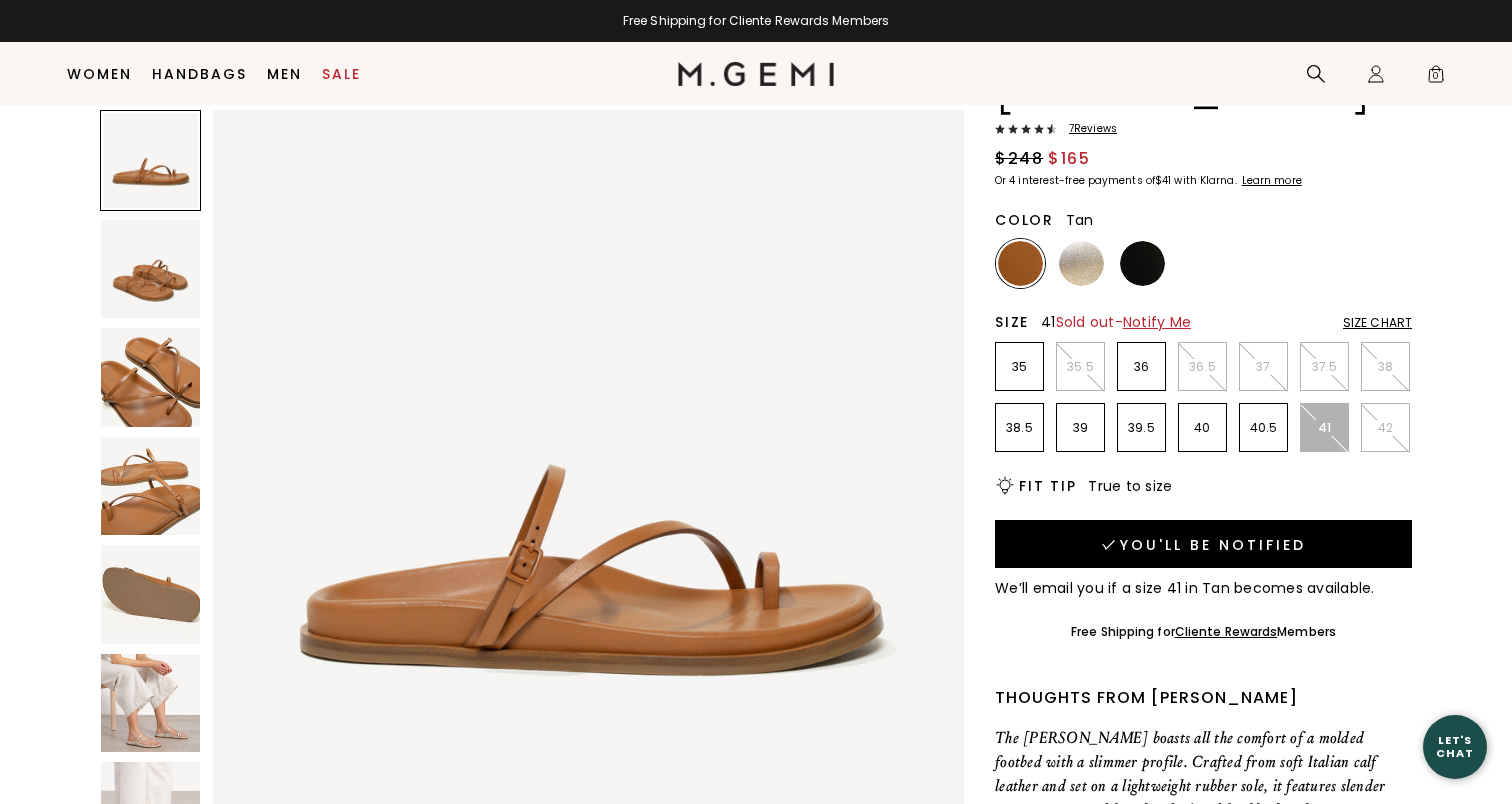 click at bounding box center (150, 486) 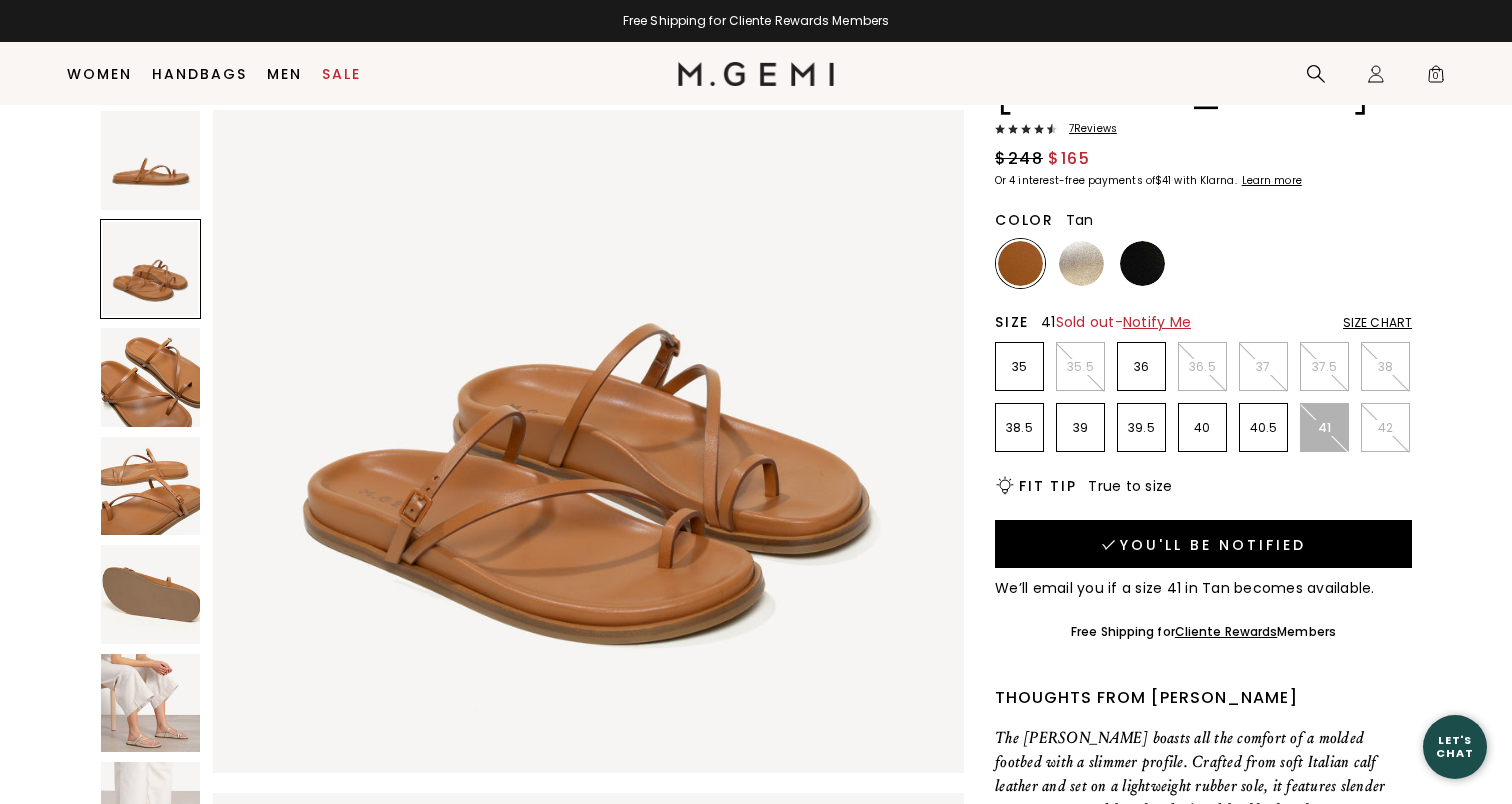 scroll, scrollTop: 822, scrollLeft: 0, axis: vertical 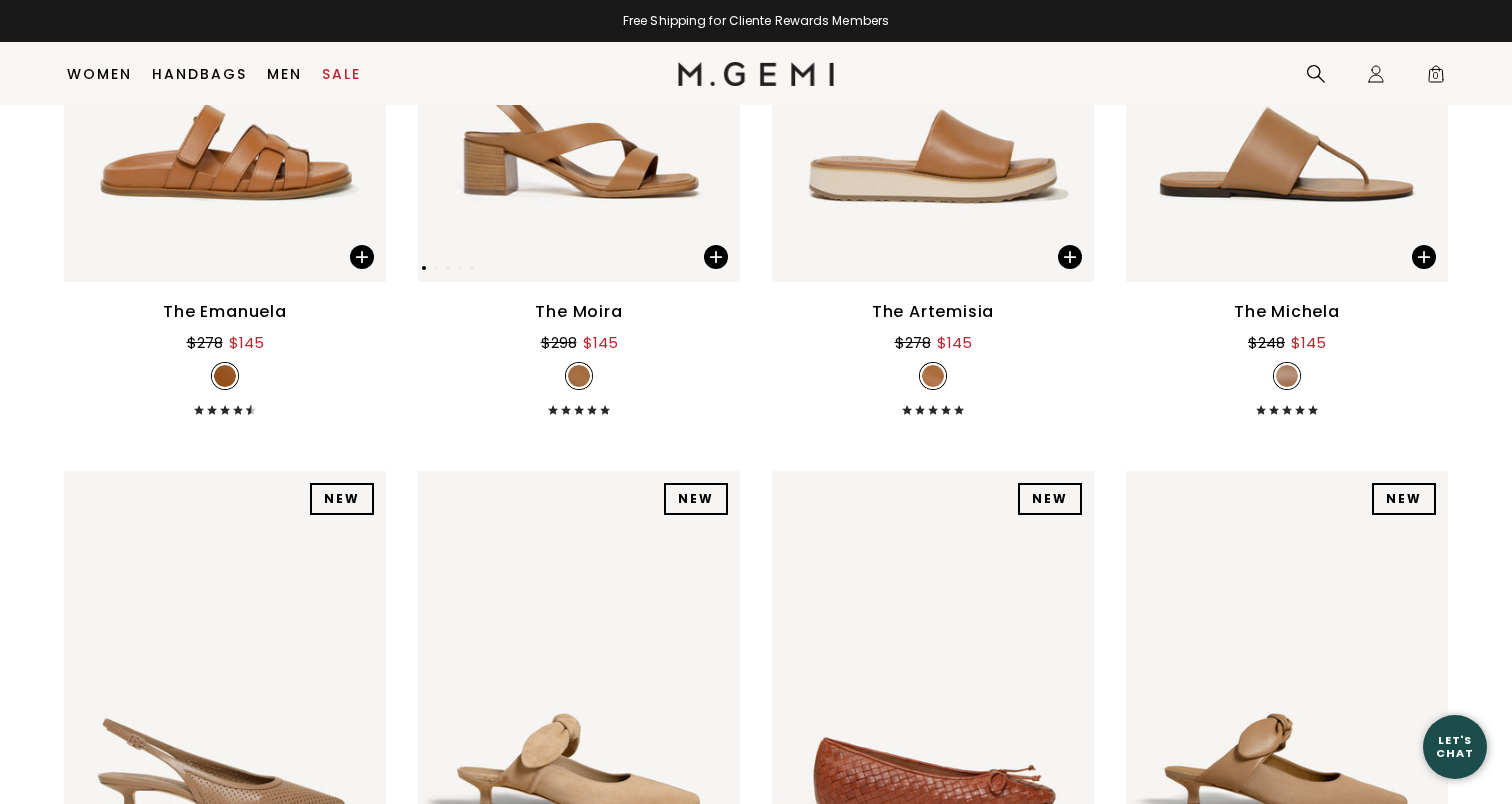 click at bounding box center (579, 67) 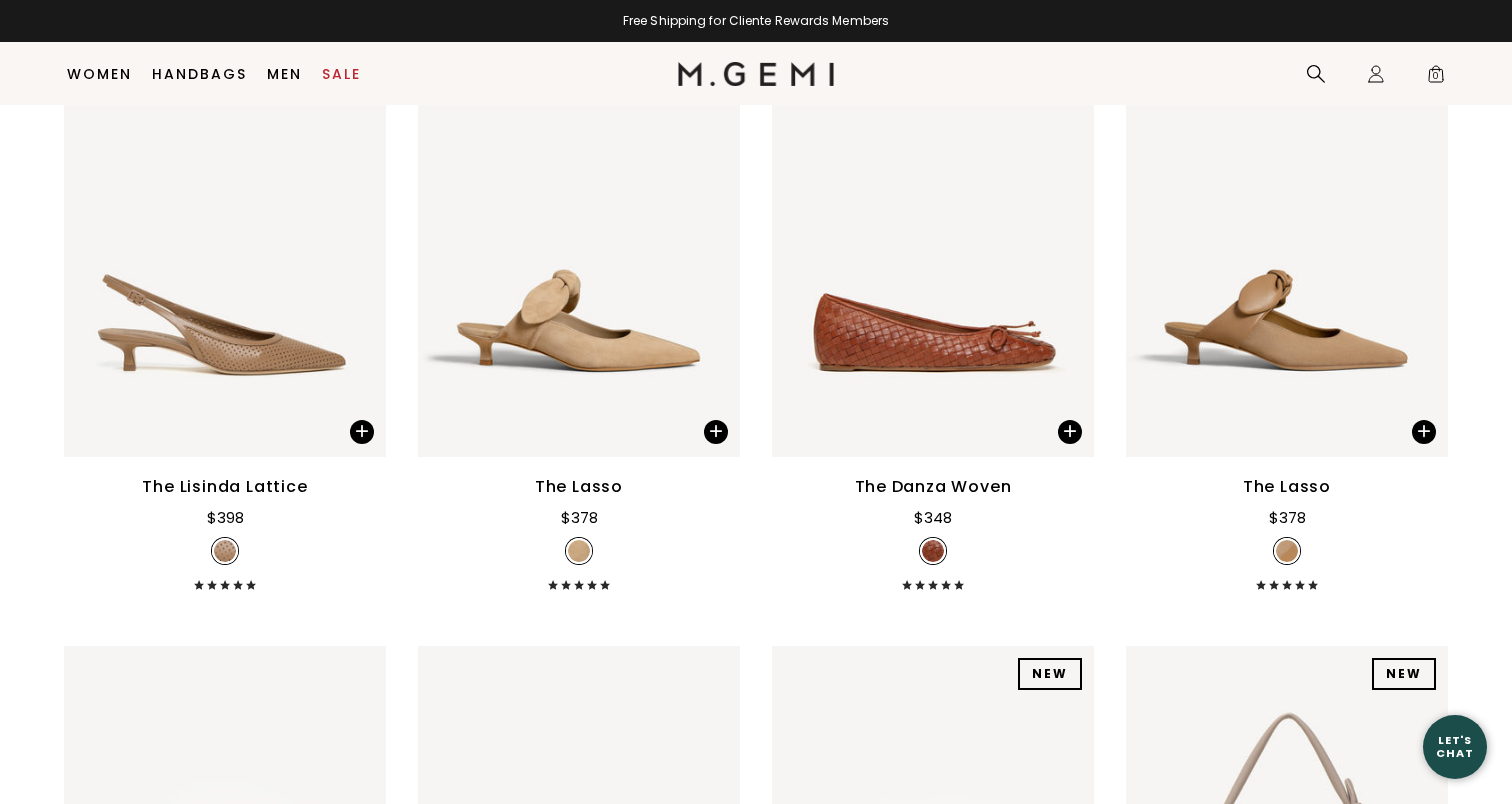 scroll, scrollTop: 4643, scrollLeft: 0, axis: vertical 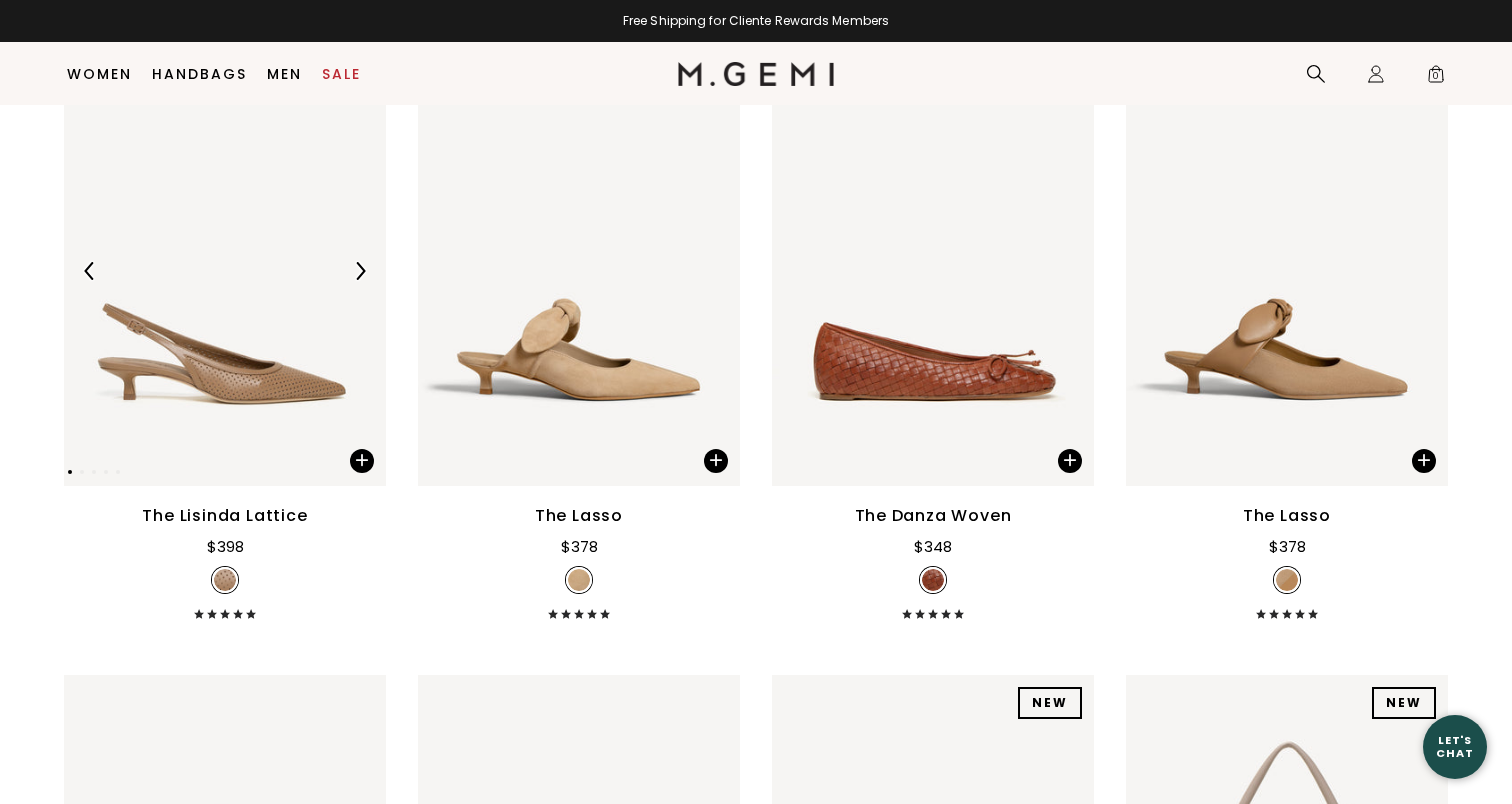 click at bounding box center [225, 270] 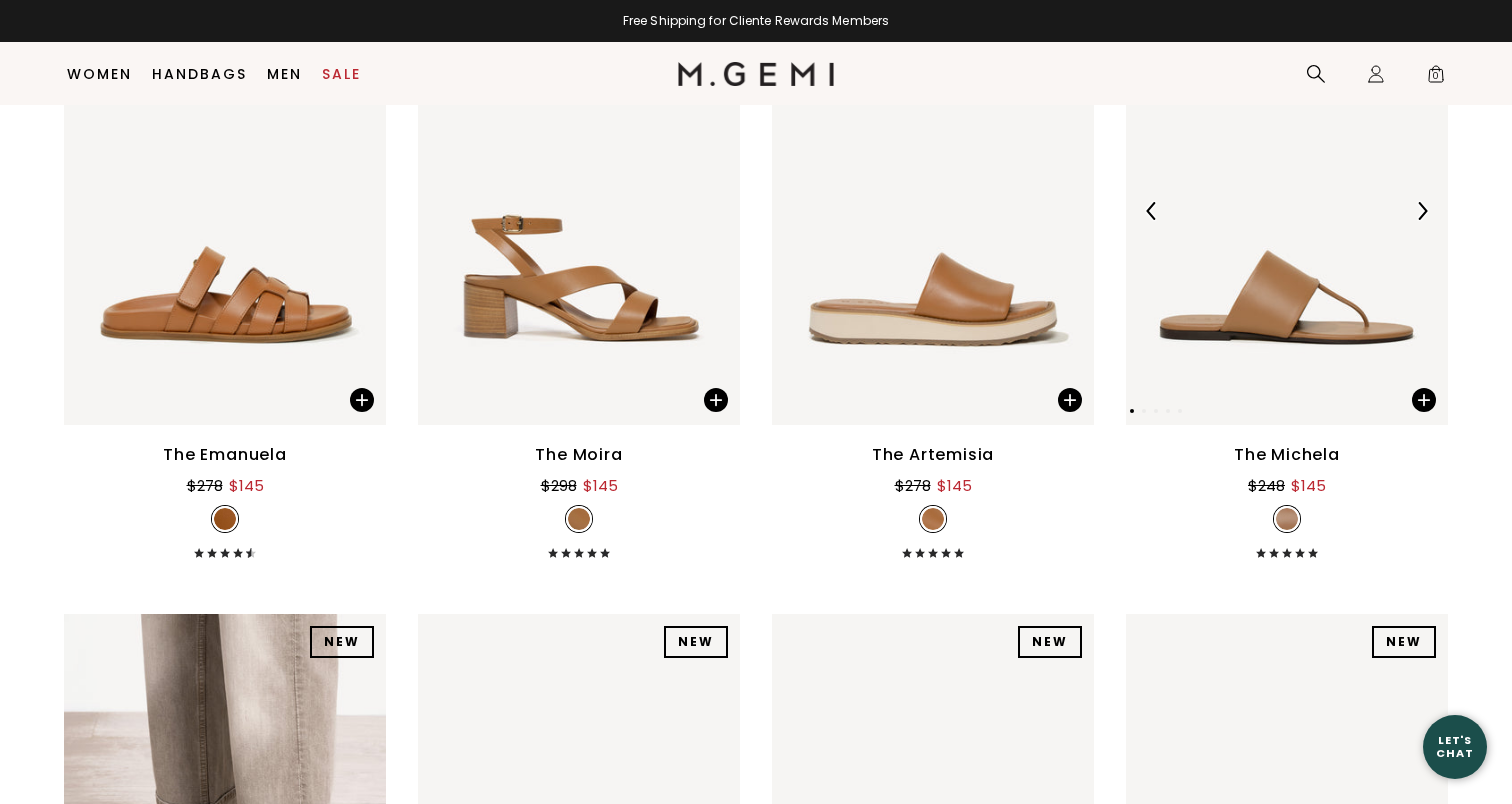 scroll, scrollTop: 4097, scrollLeft: 0, axis: vertical 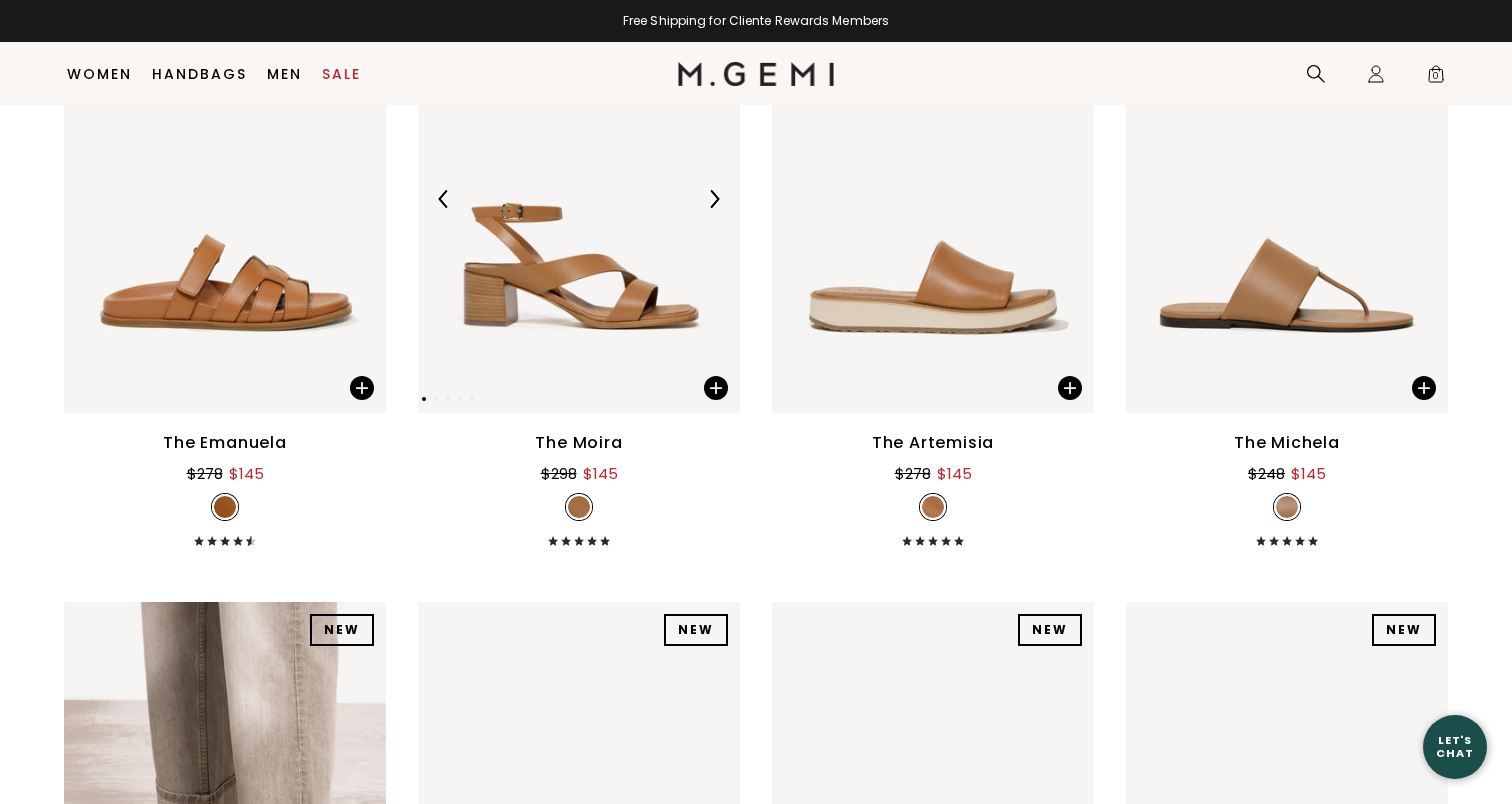 click at bounding box center [579, 198] 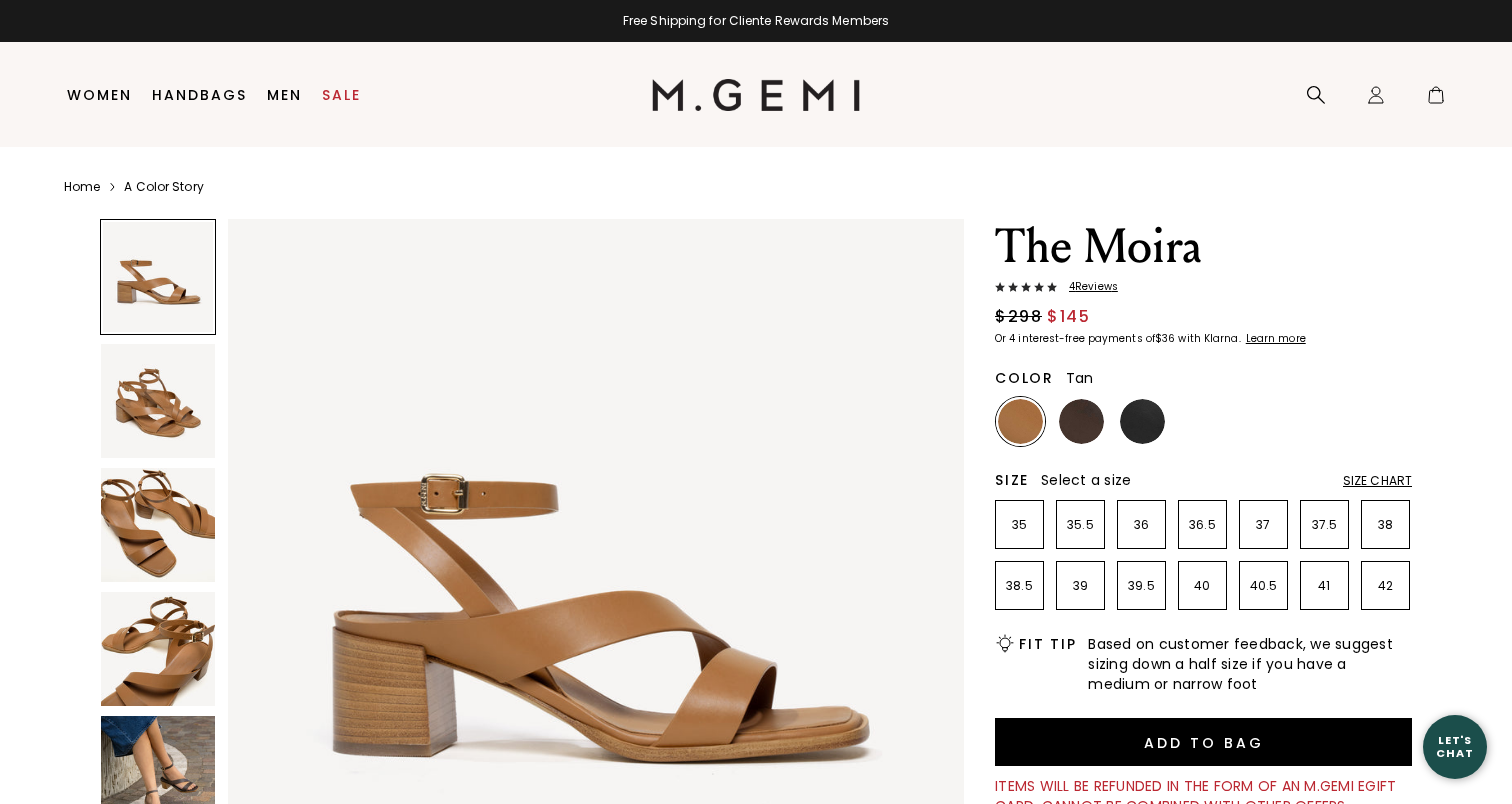 scroll, scrollTop: 0, scrollLeft: 0, axis: both 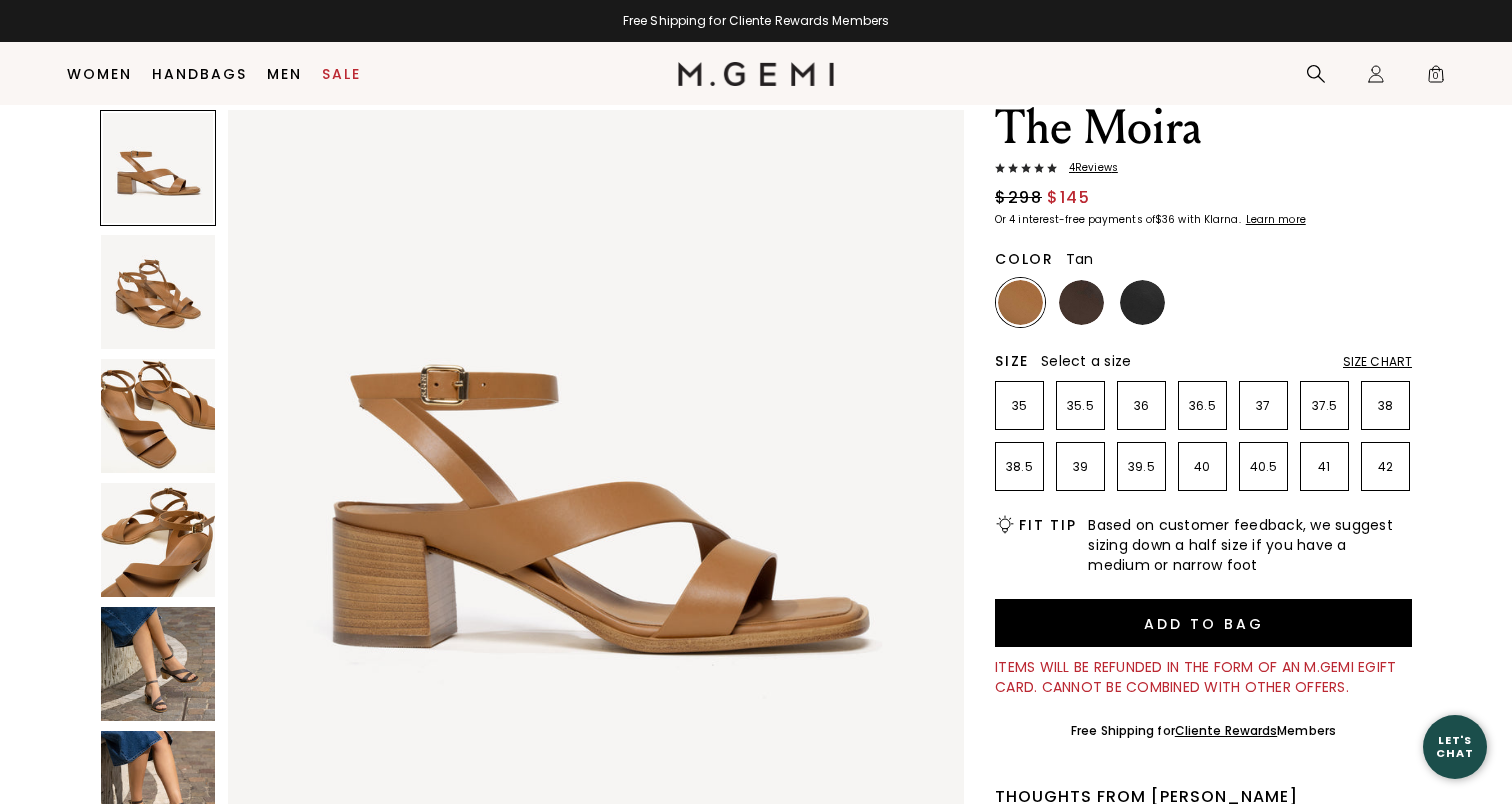 click at bounding box center [158, 540] 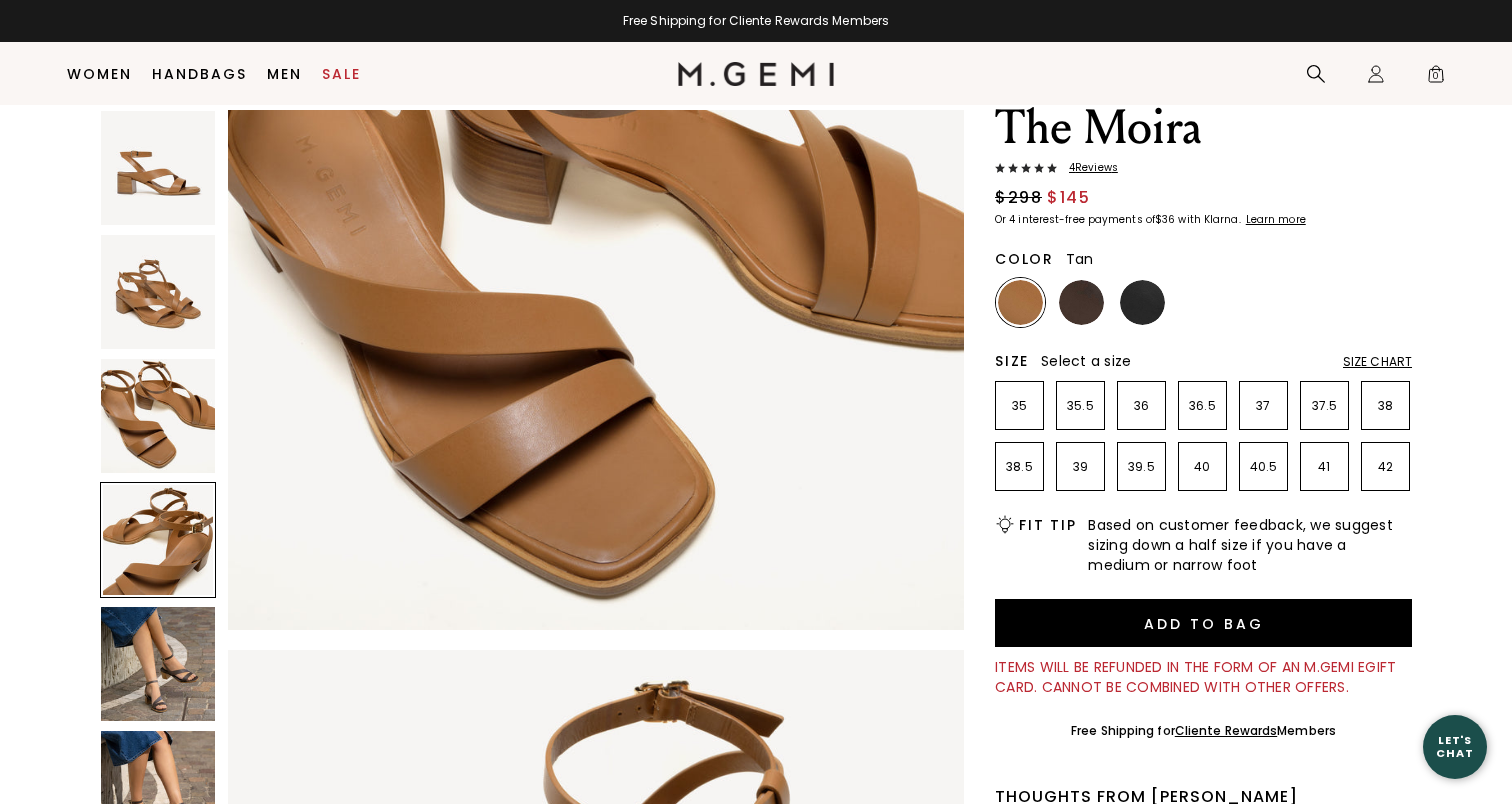 scroll, scrollTop: 2268, scrollLeft: 0, axis: vertical 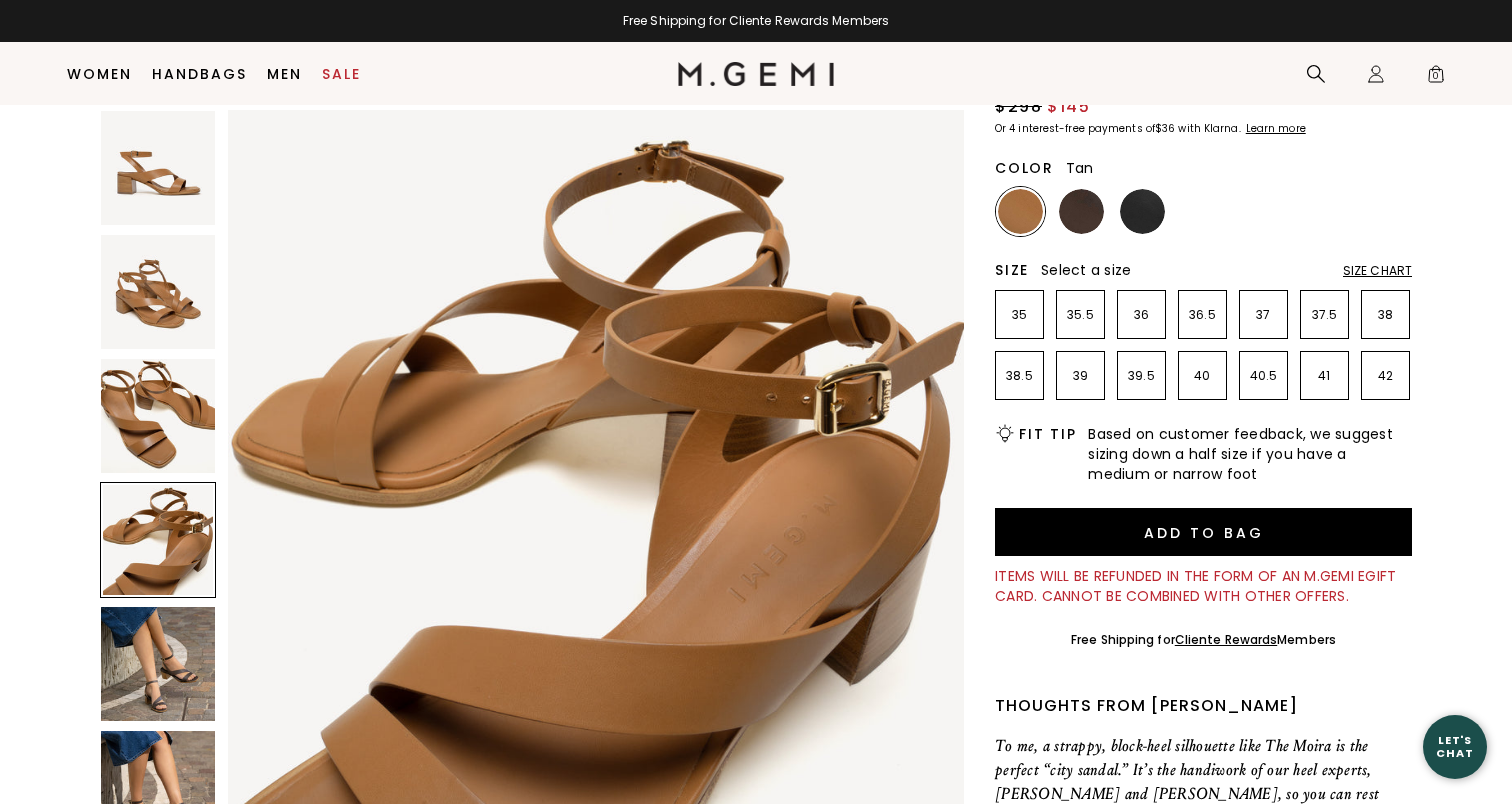 click at bounding box center [158, 664] 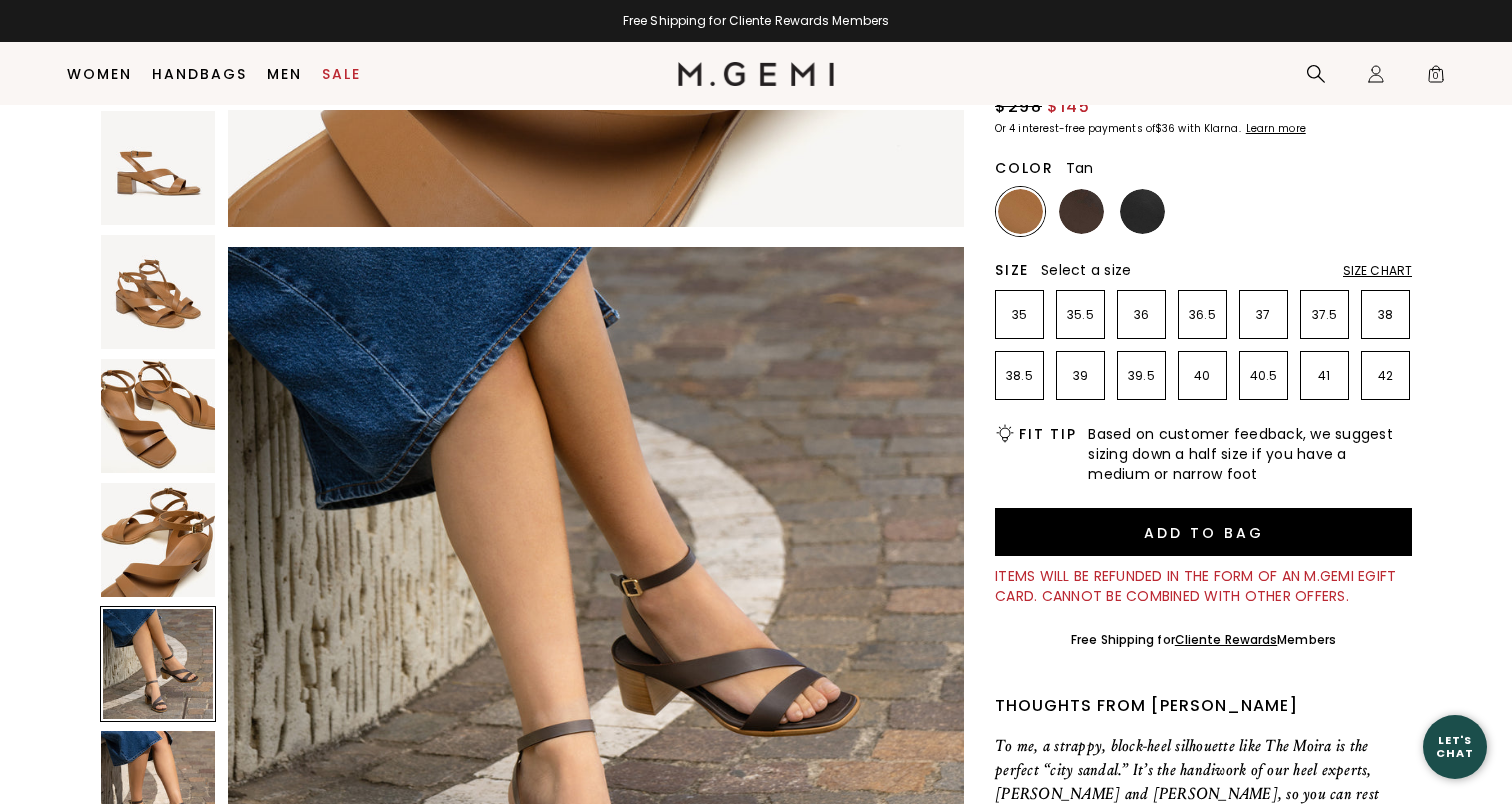 scroll, scrollTop: 3024, scrollLeft: 0, axis: vertical 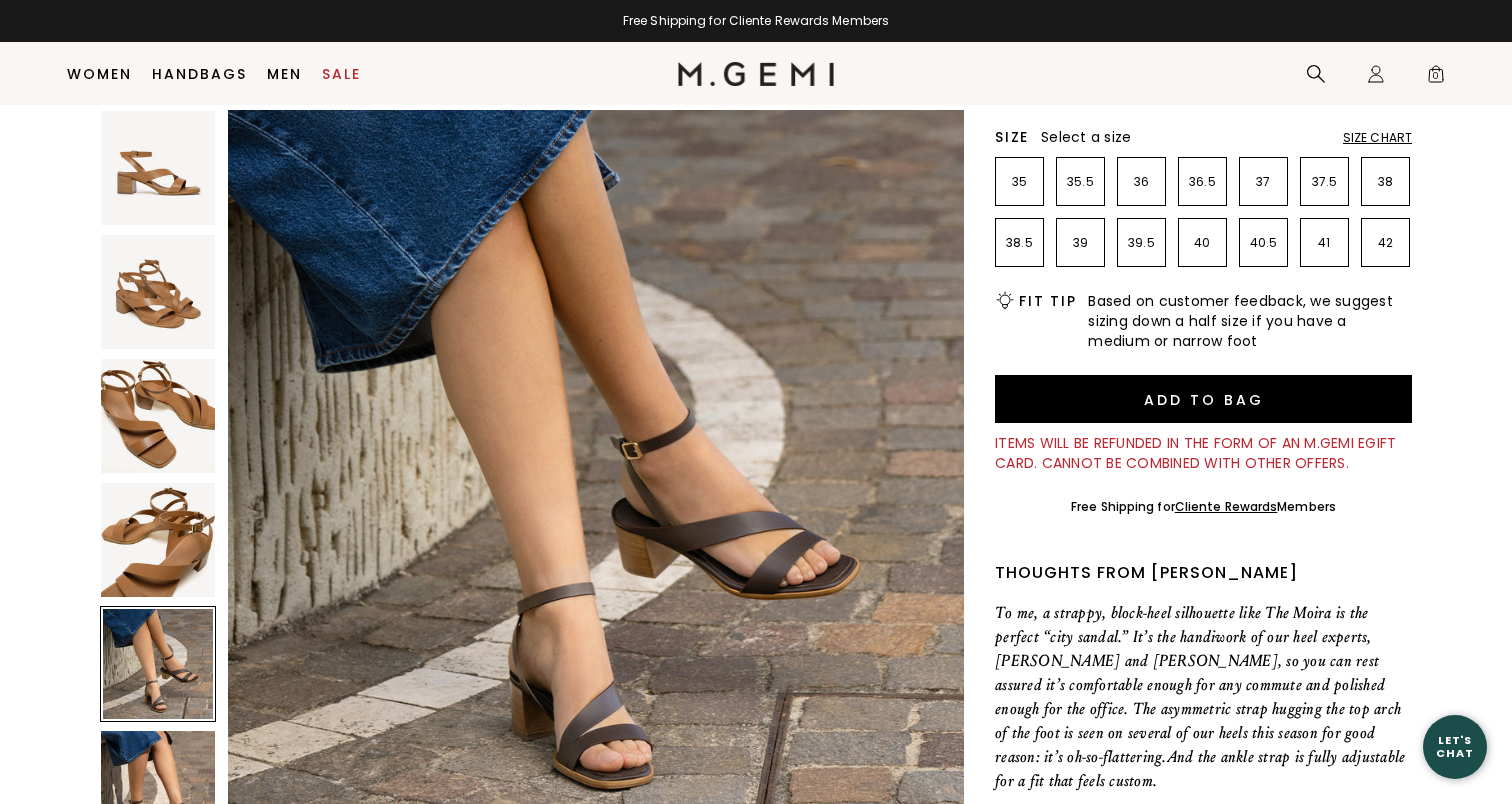 click at bounding box center (158, 788) 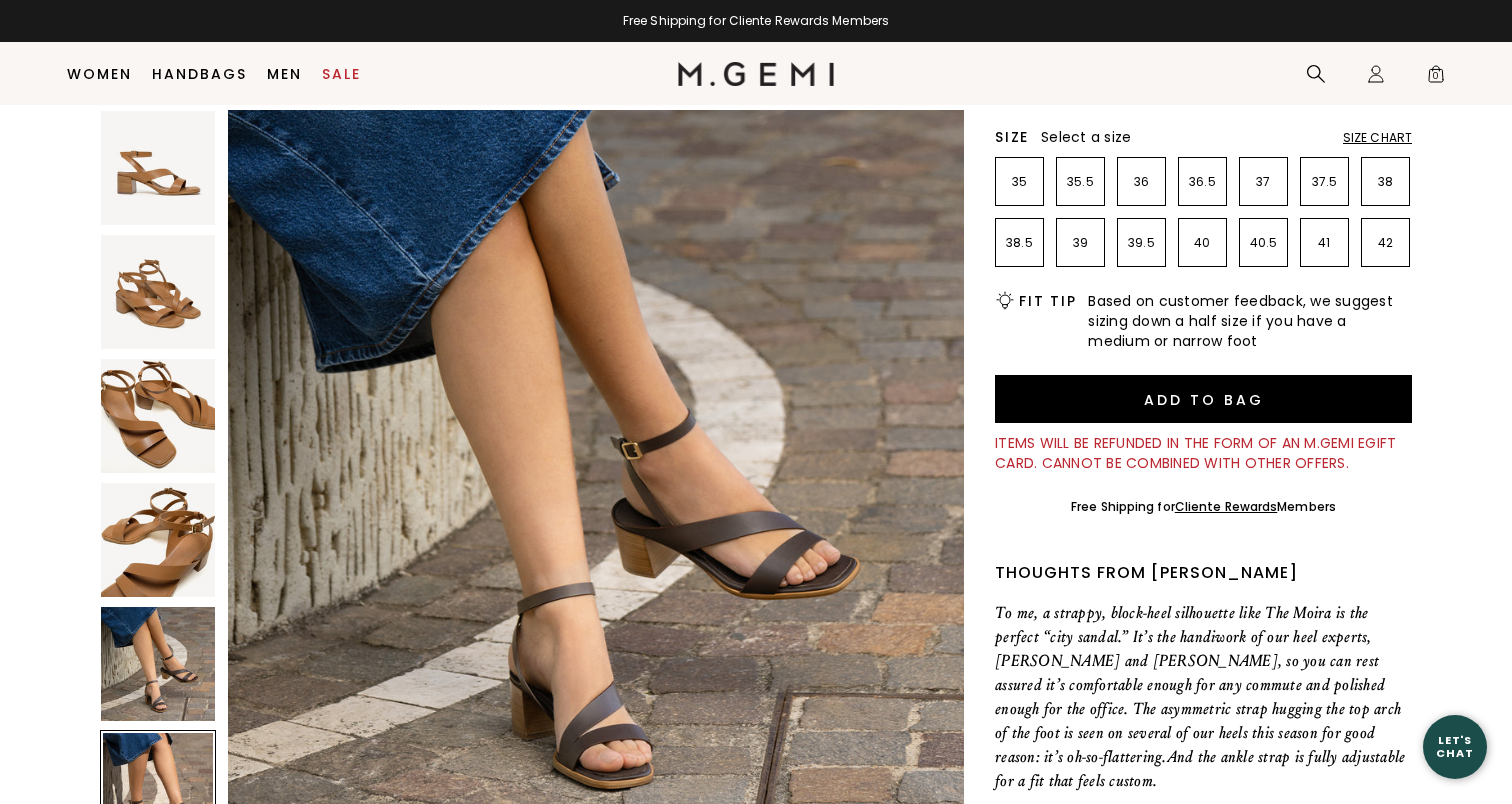 scroll, scrollTop: 3780, scrollLeft: 0, axis: vertical 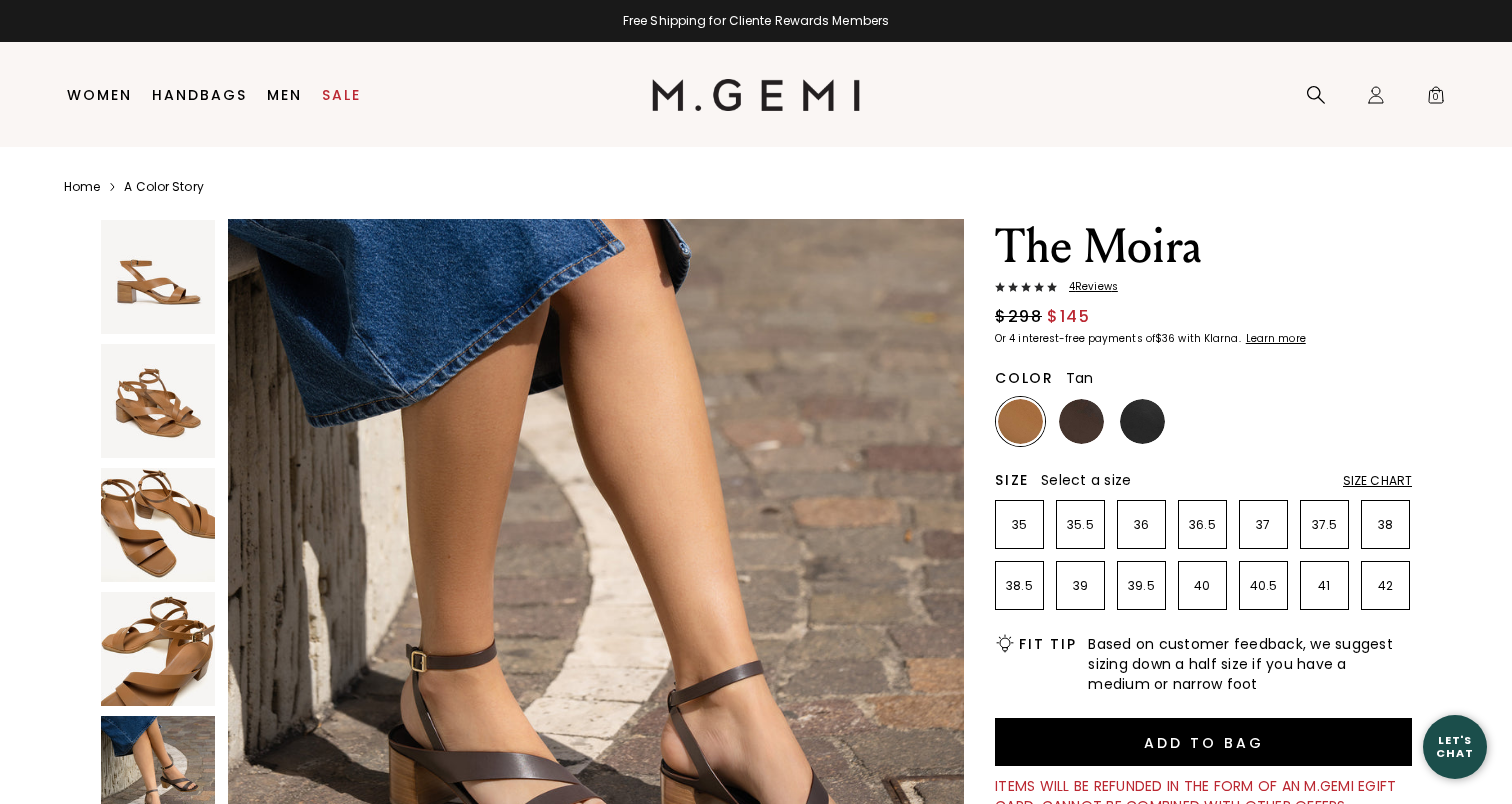 click at bounding box center [1020, 421] 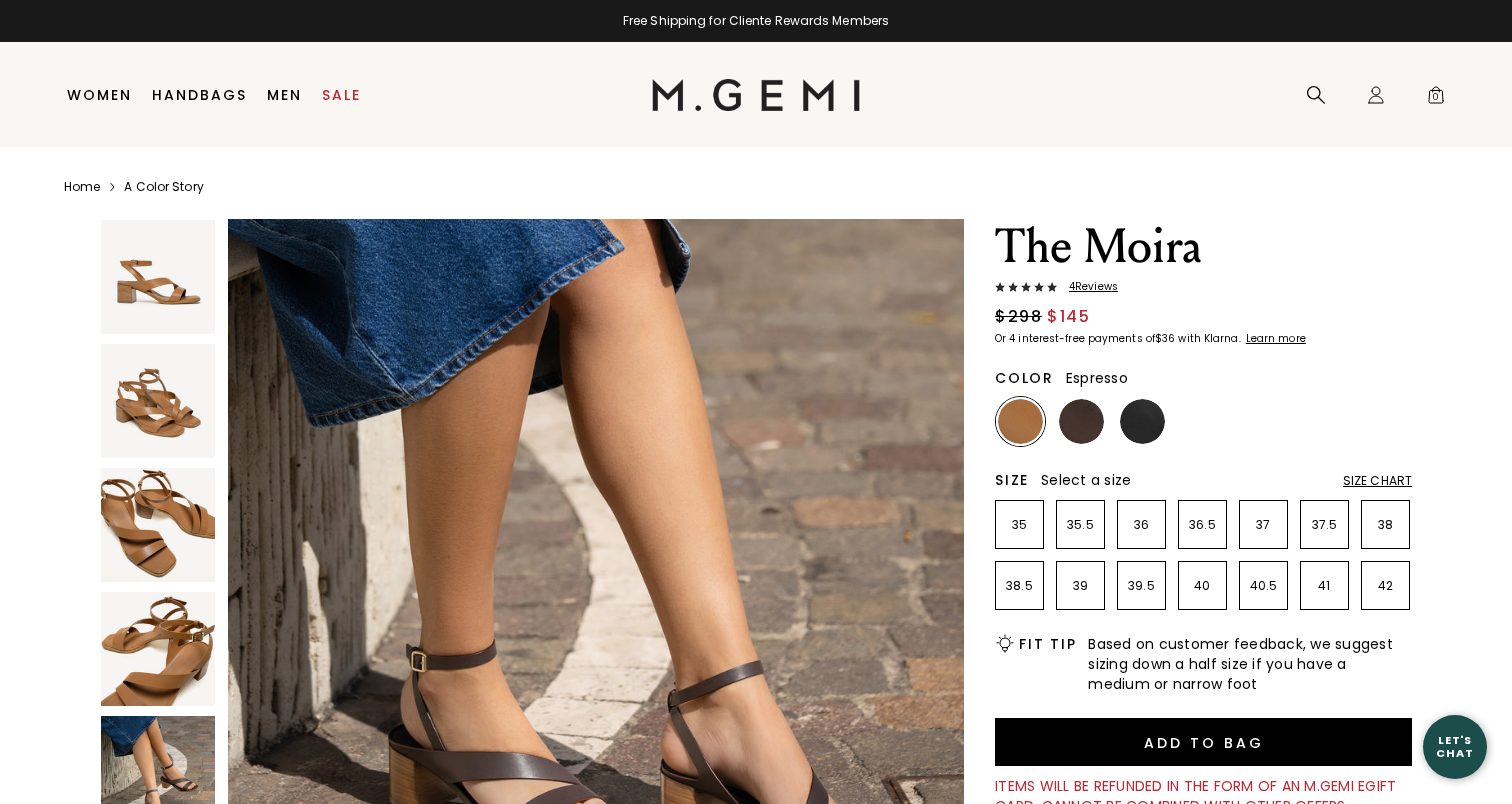 click at bounding box center [1081, 421] 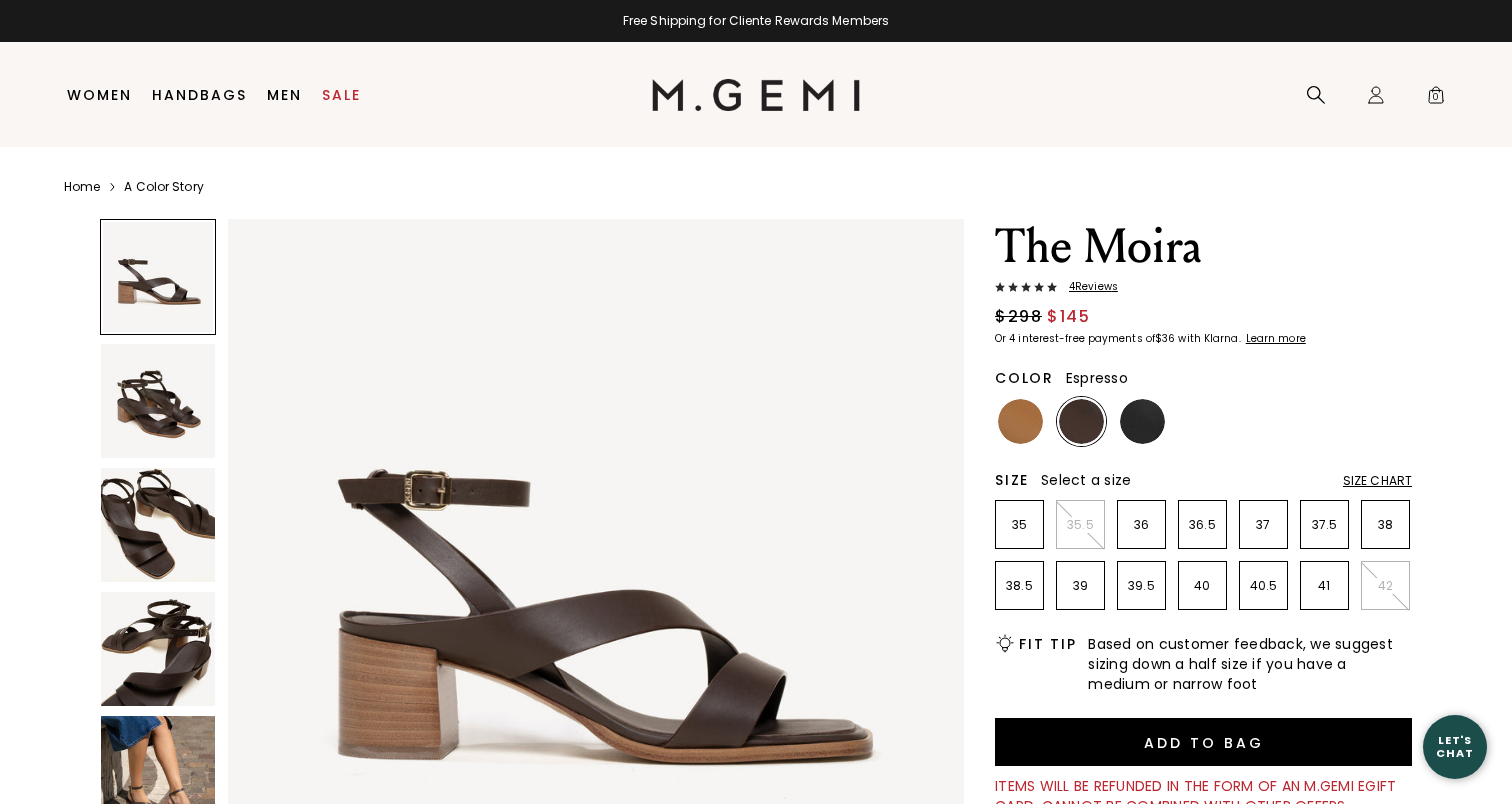 scroll, scrollTop: 0, scrollLeft: 0, axis: both 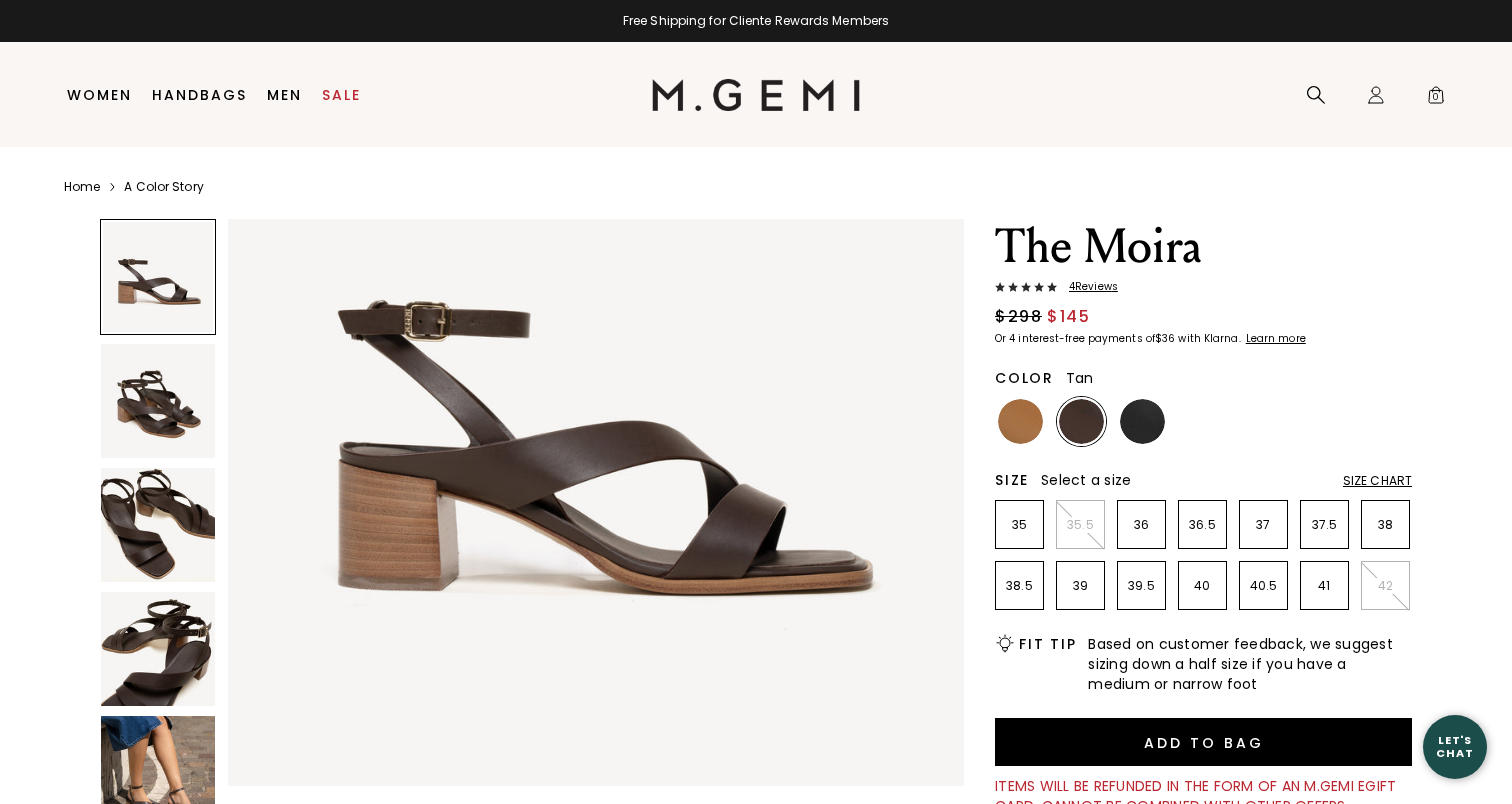 click at bounding box center (1020, 421) 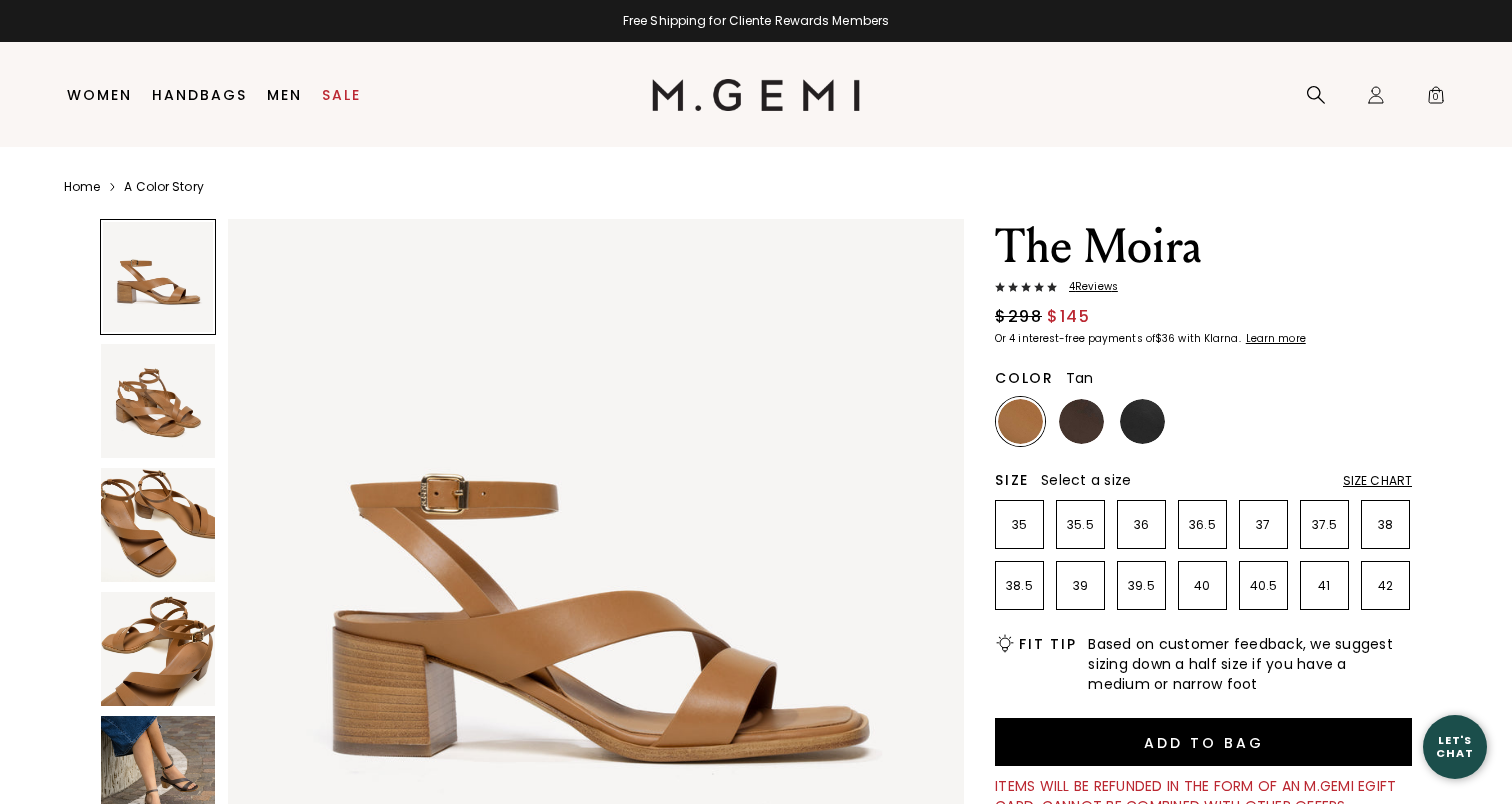 scroll, scrollTop: 0, scrollLeft: 0, axis: both 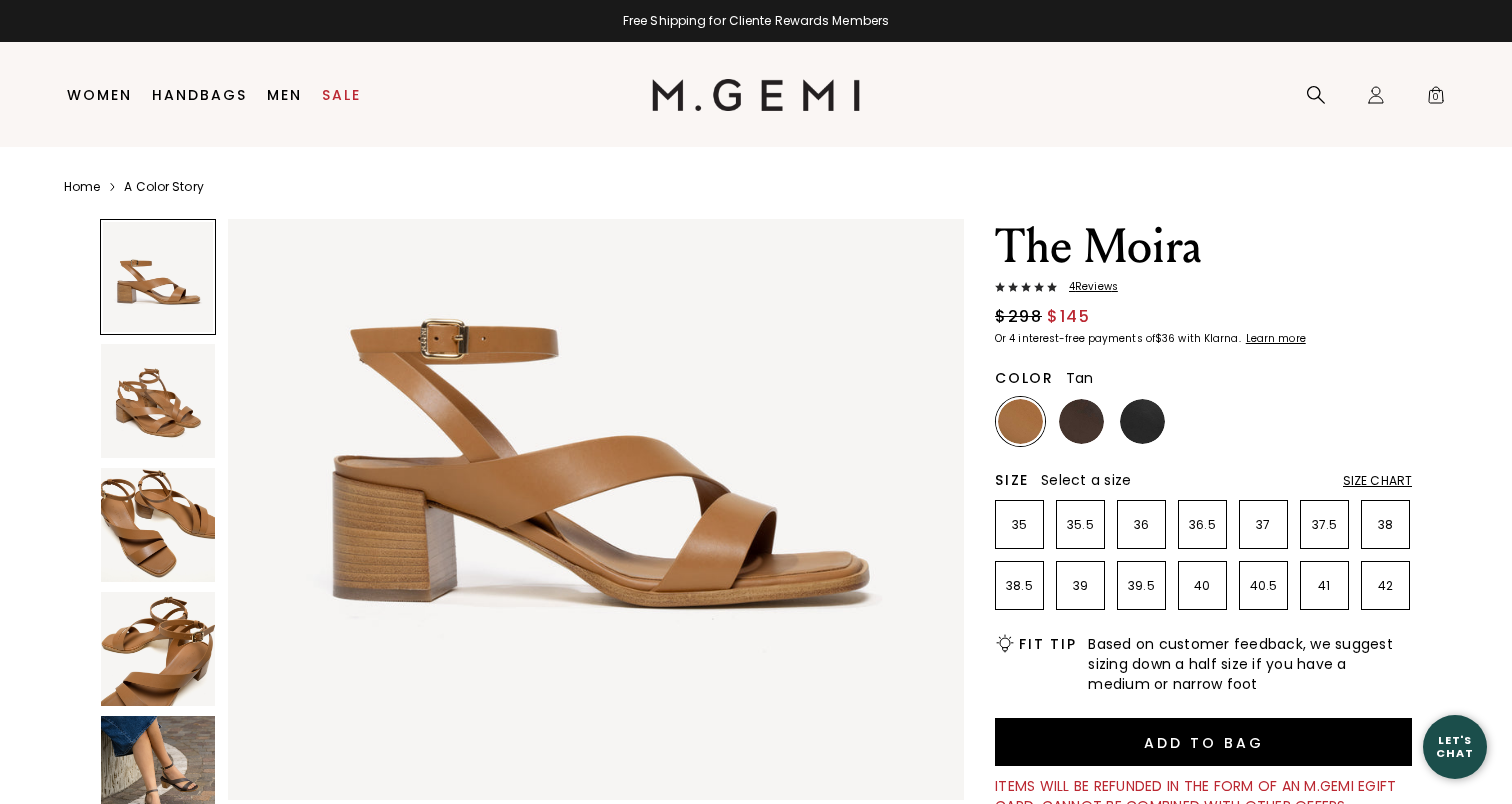 click at bounding box center (158, 525) 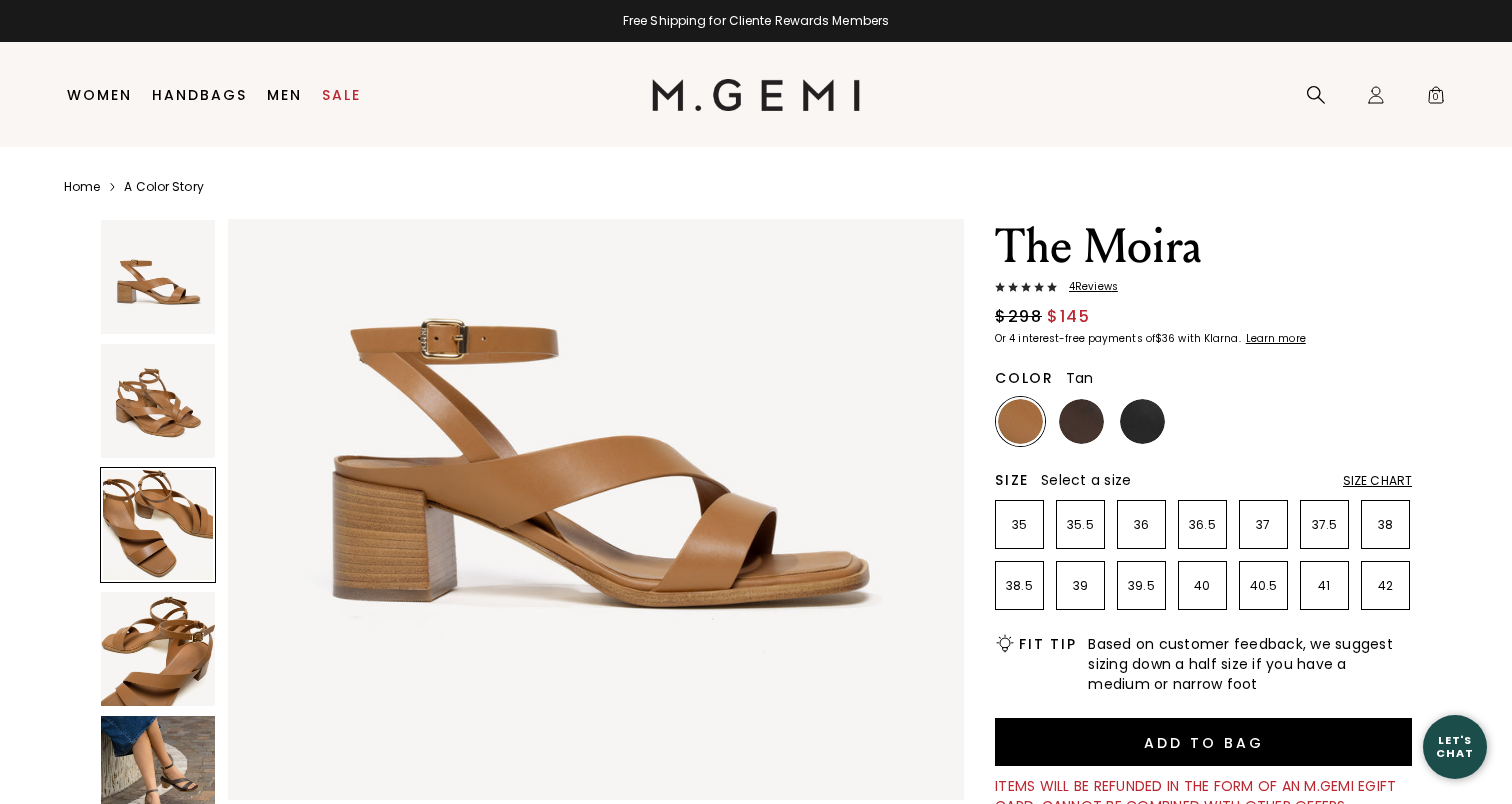 scroll, scrollTop: 1512, scrollLeft: 0, axis: vertical 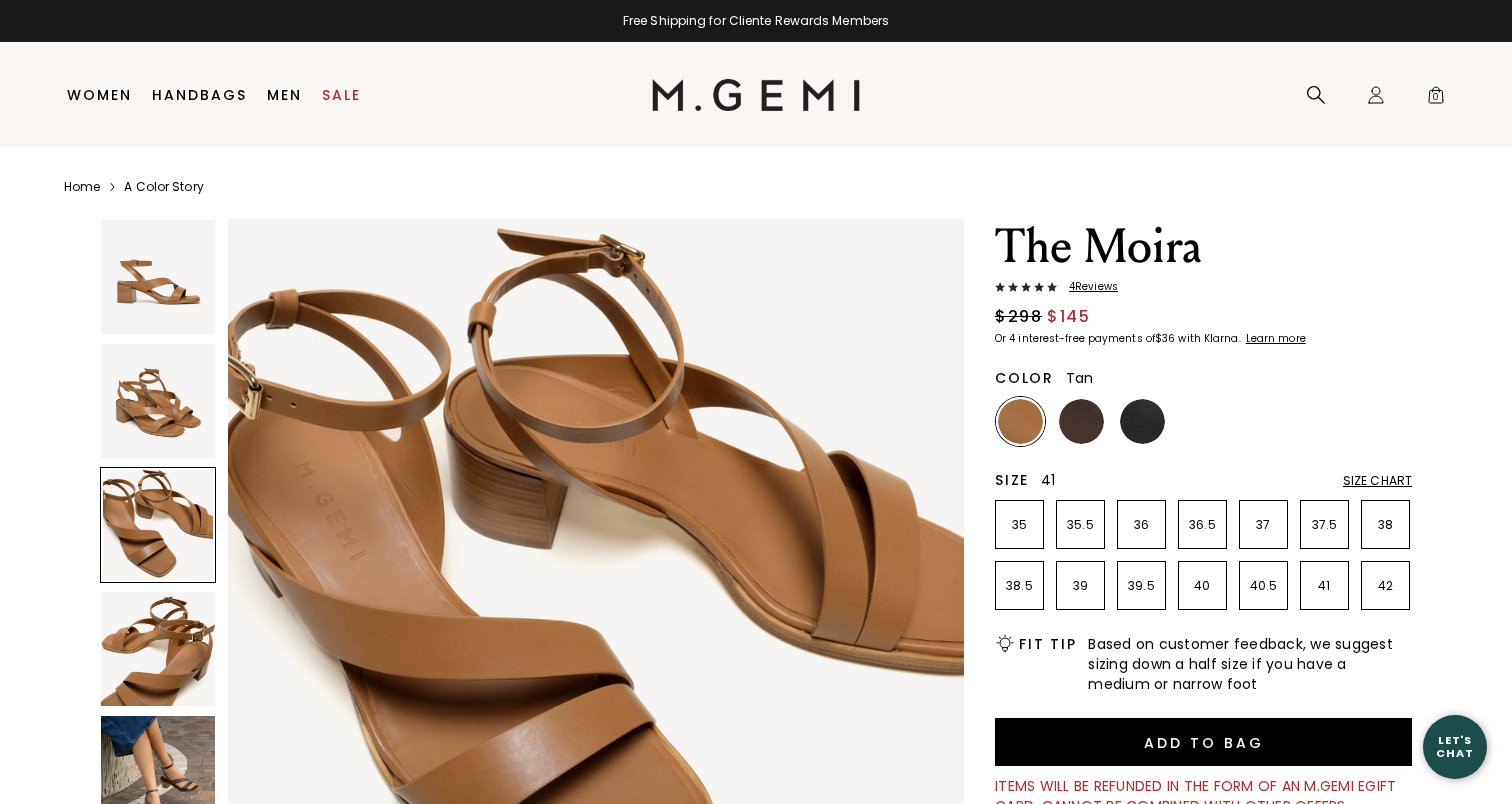 click on "41" at bounding box center (1324, 586) 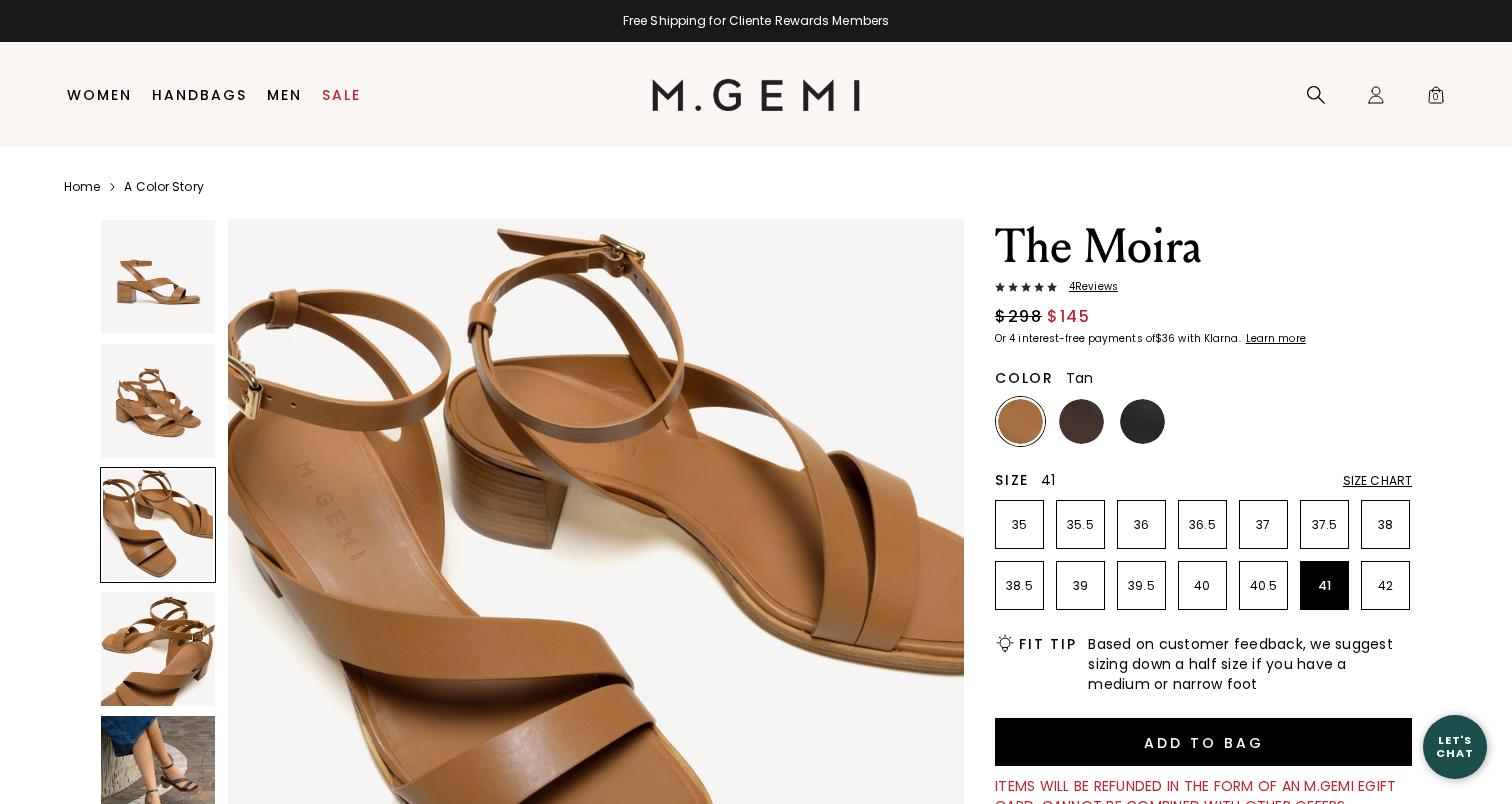 scroll, scrollTop: 0, scrollLeft: 0, axis: both 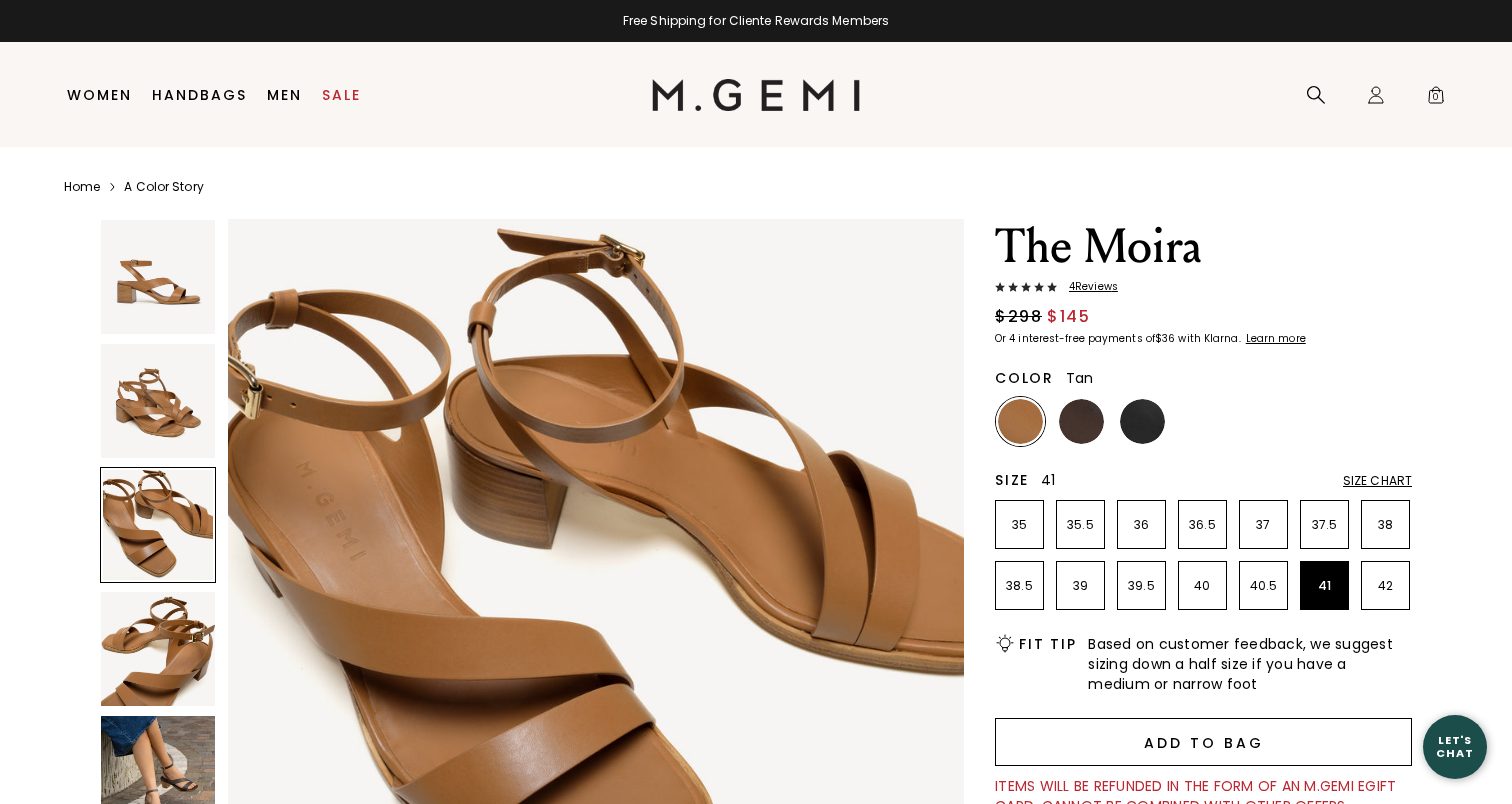 click on "Add to Bag" at bounding box center [1203, 742] 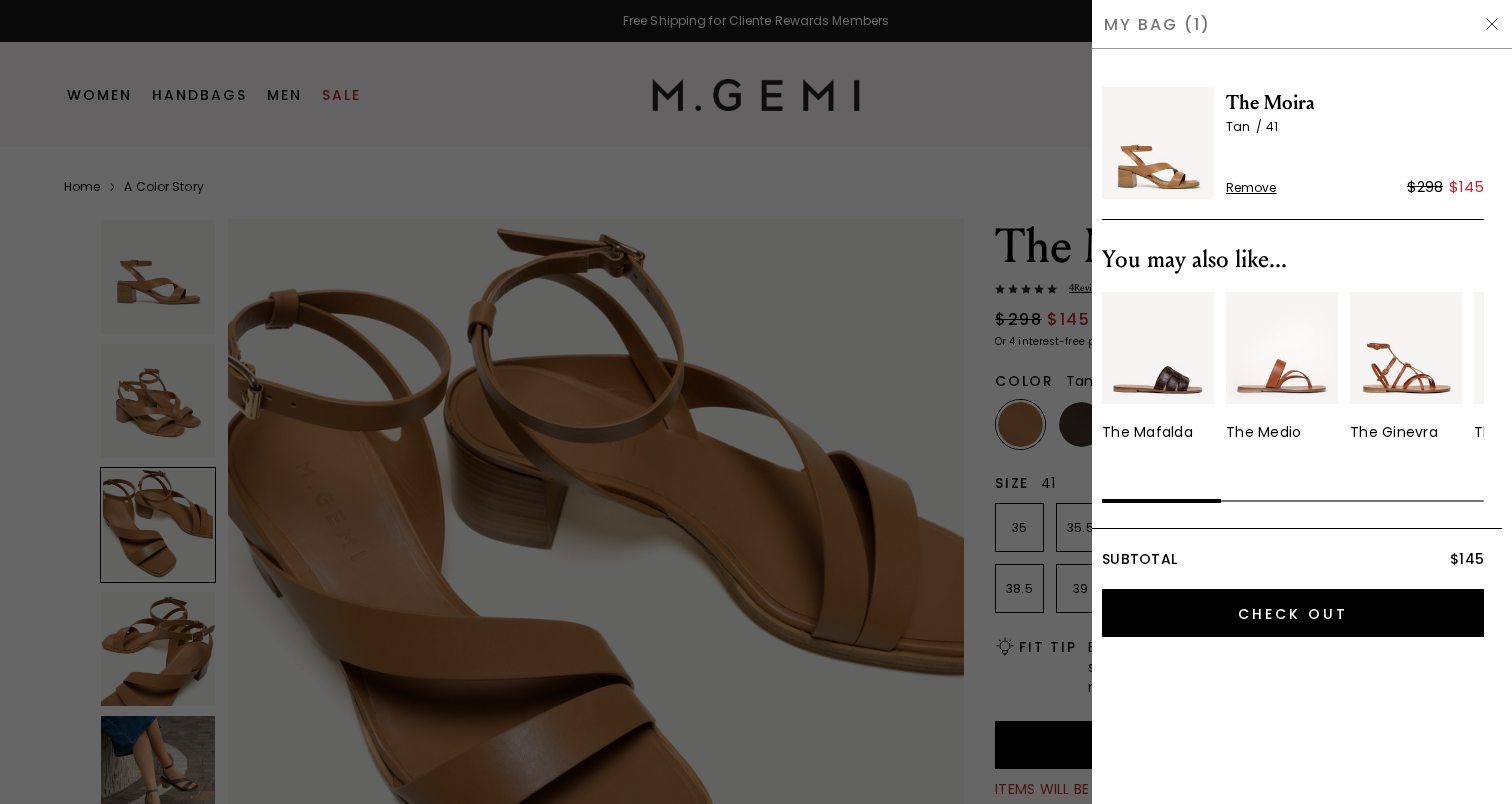 scroll 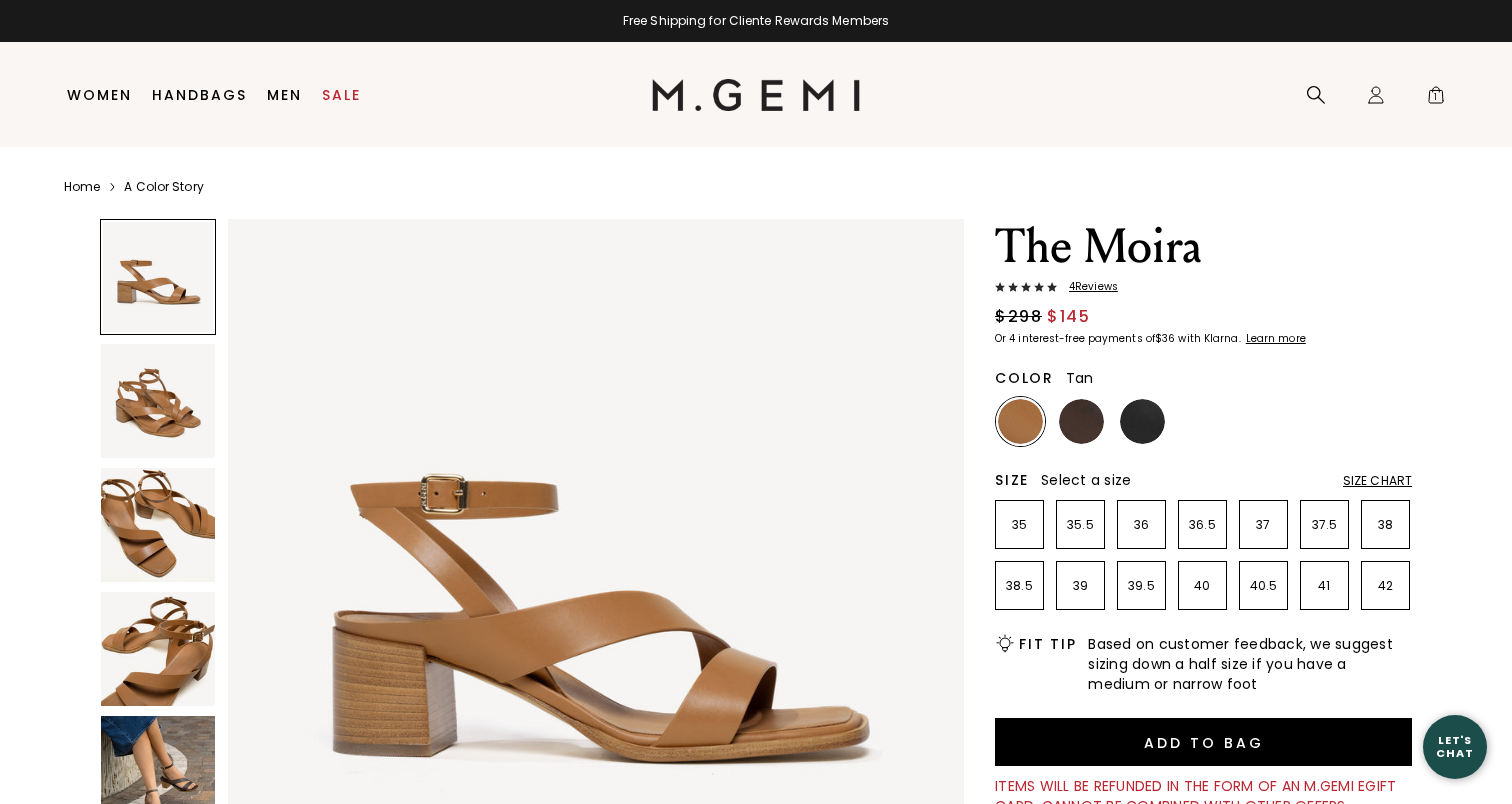 click at bounding box center (158, 649) 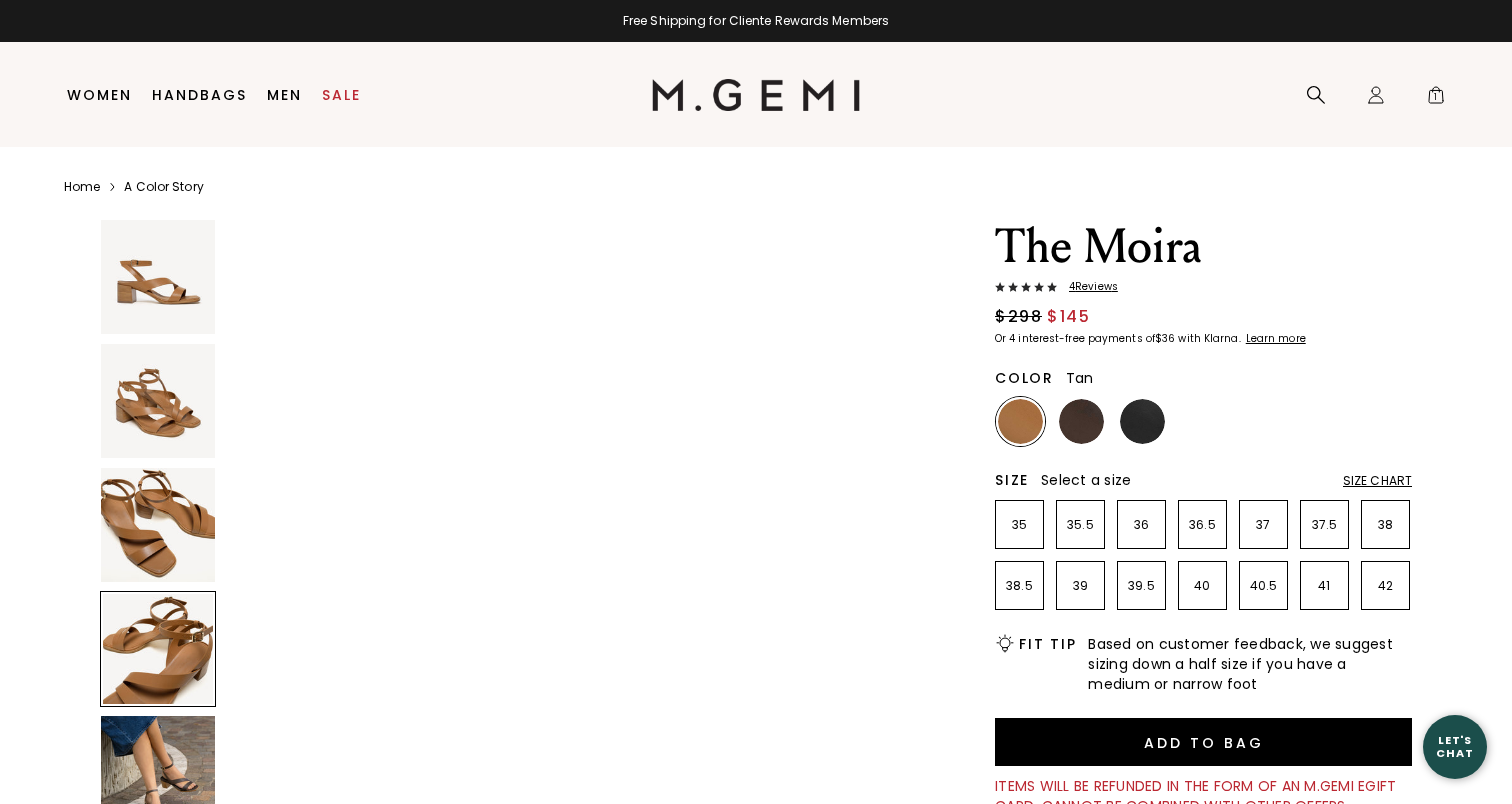 scroll, scrollTop: 2268, scrollLeft: 0, axis: vertical 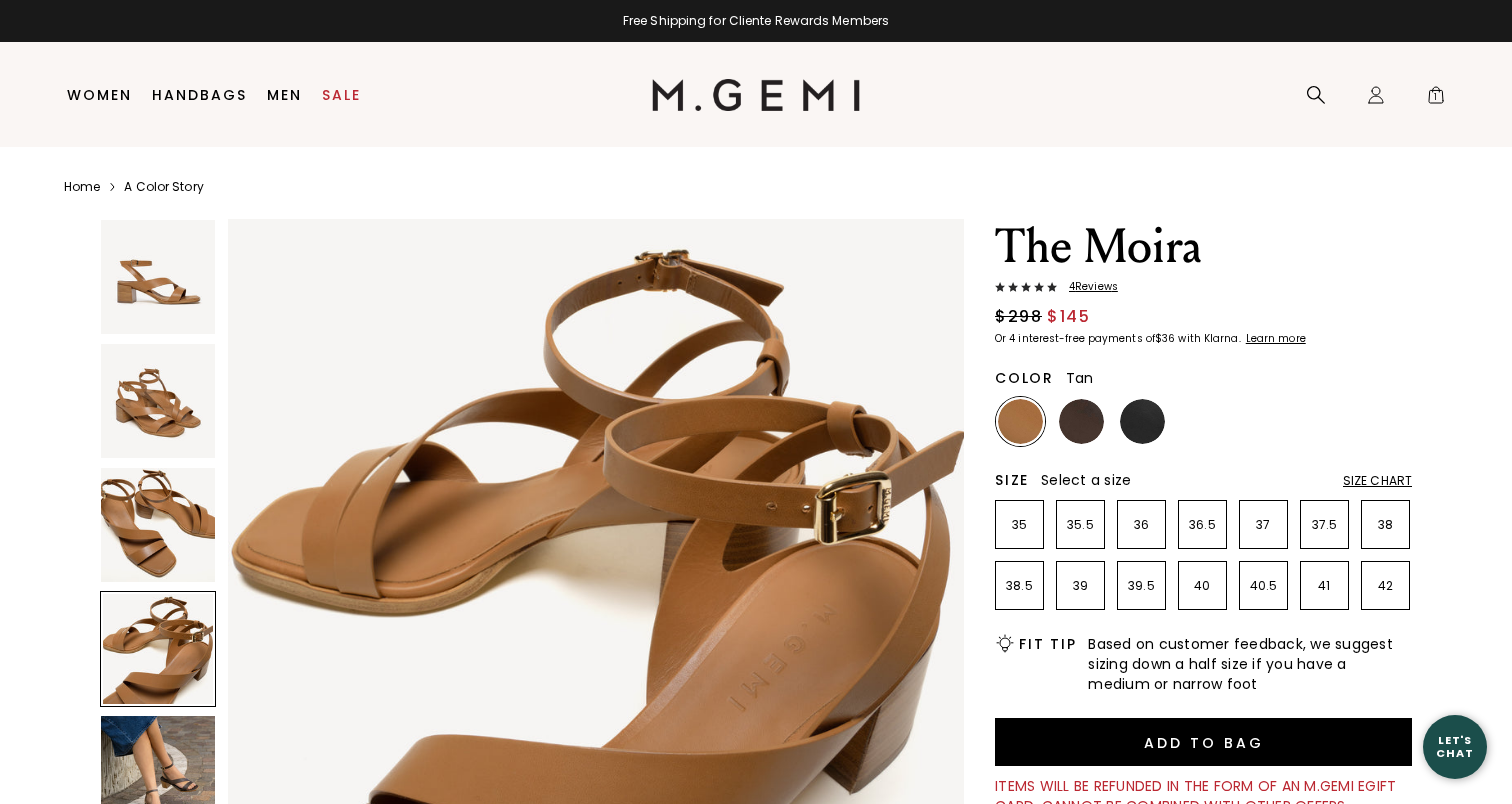 click at bounding box center (158, 525) 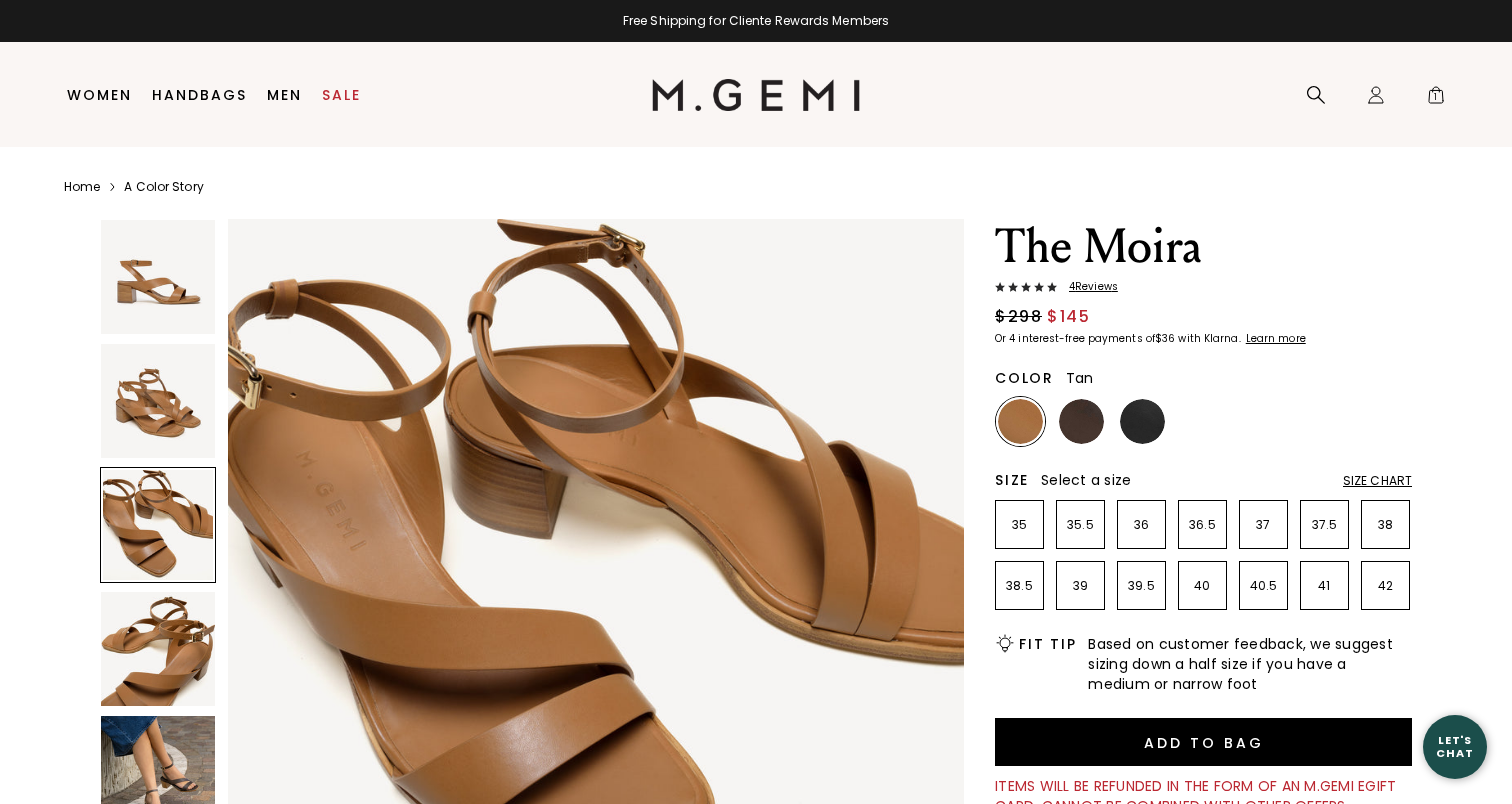 scroll, scrollTop: 1512, scrollLeft: 0, axis: vertical 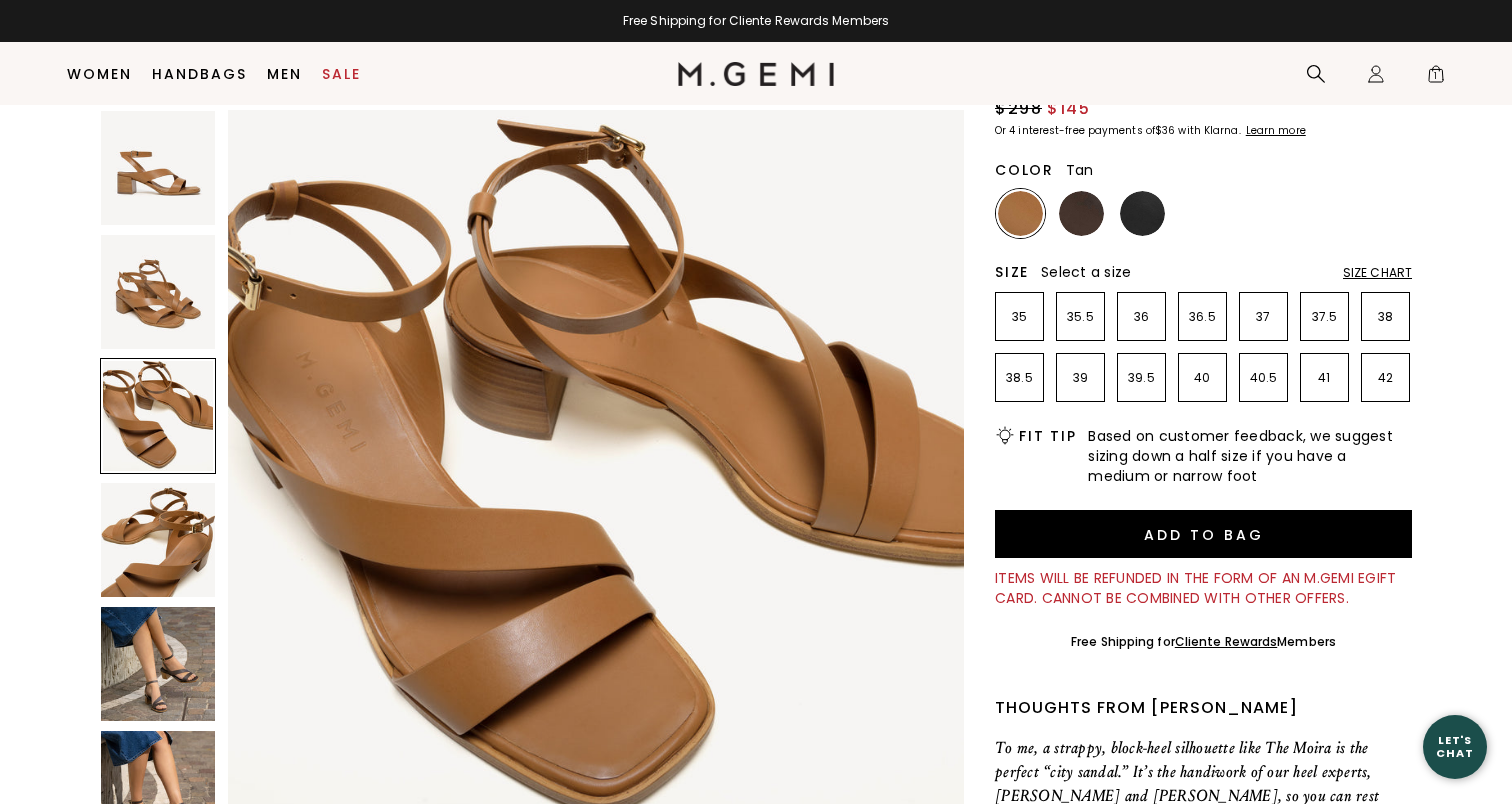 click at bounding box center [158, 664] 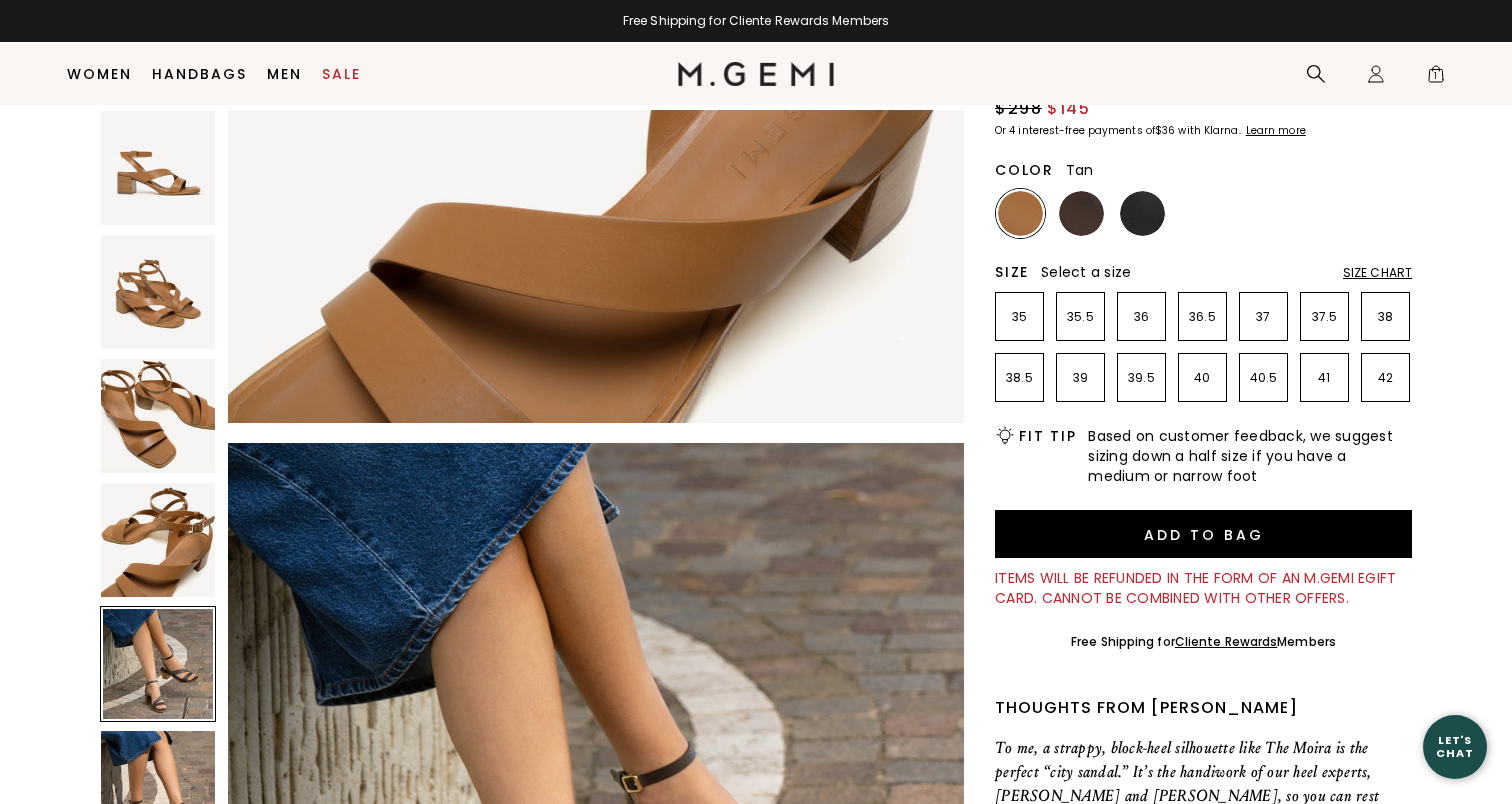 scroll, scrollTop: 3024, scrollLeft: 0, axis: vertical 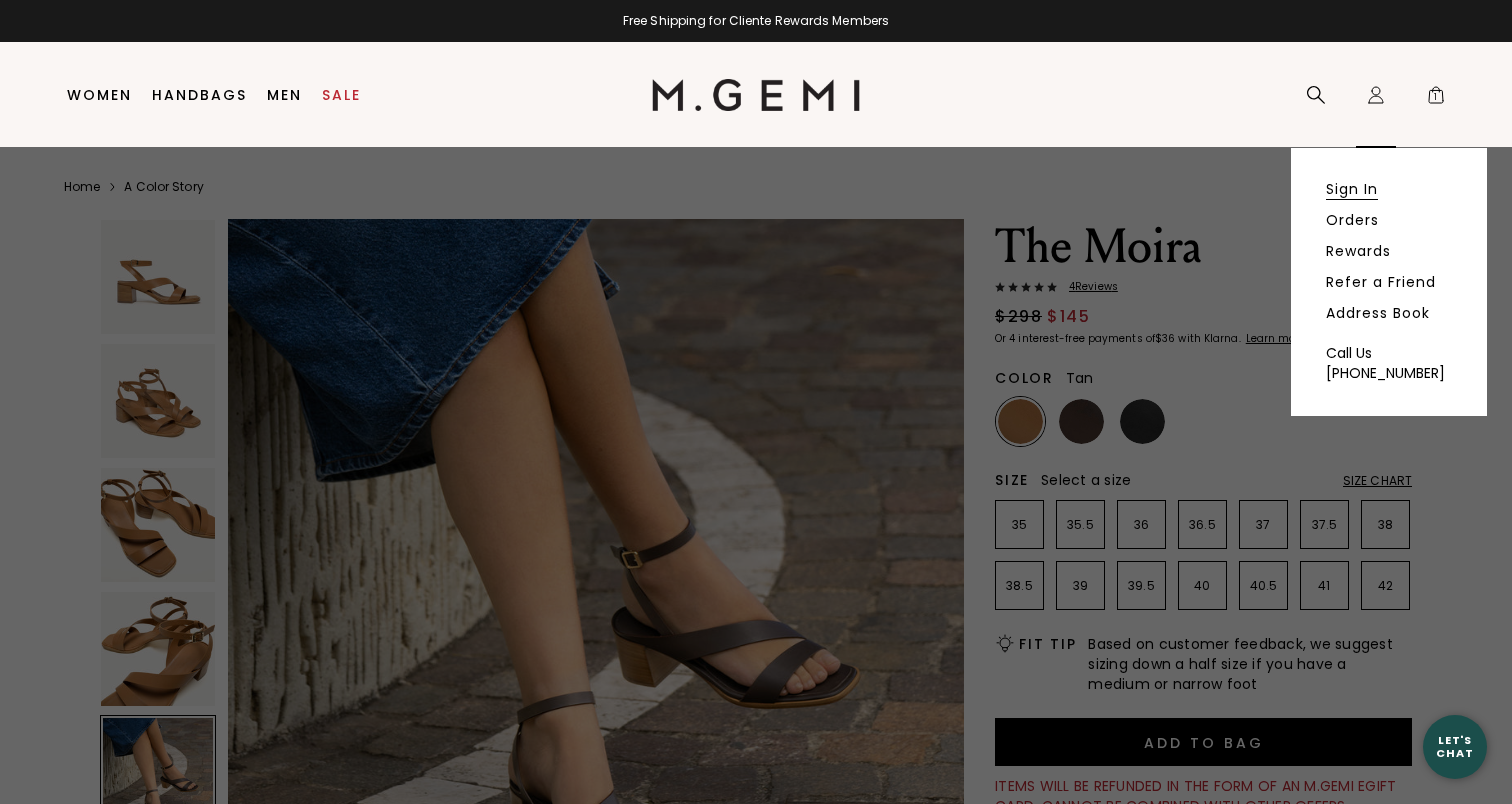 click on "Sign In" at bounding box center [1352, 189] 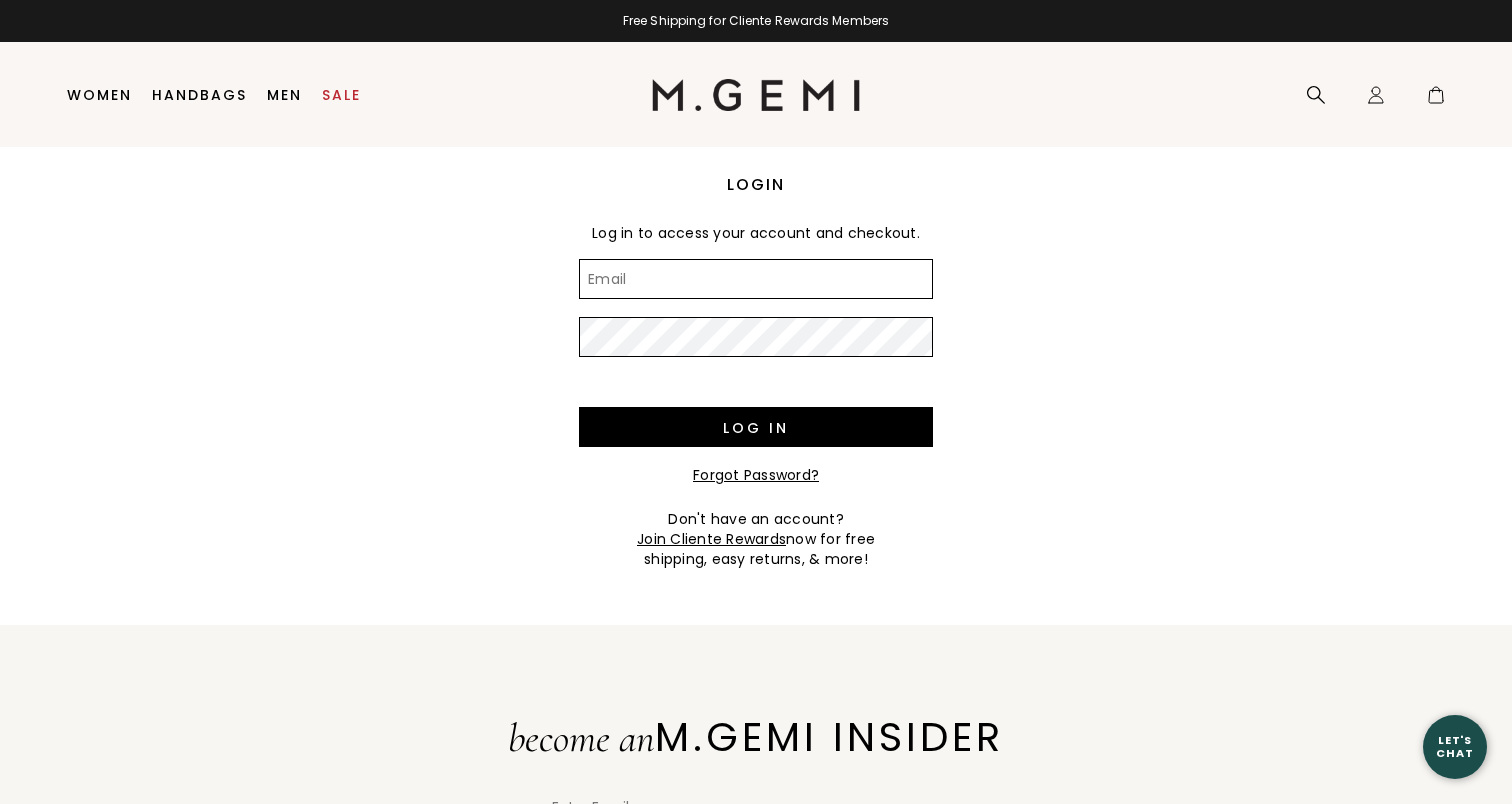 scroll, scrollTop: 0, scrollLeft: 0, axis: both 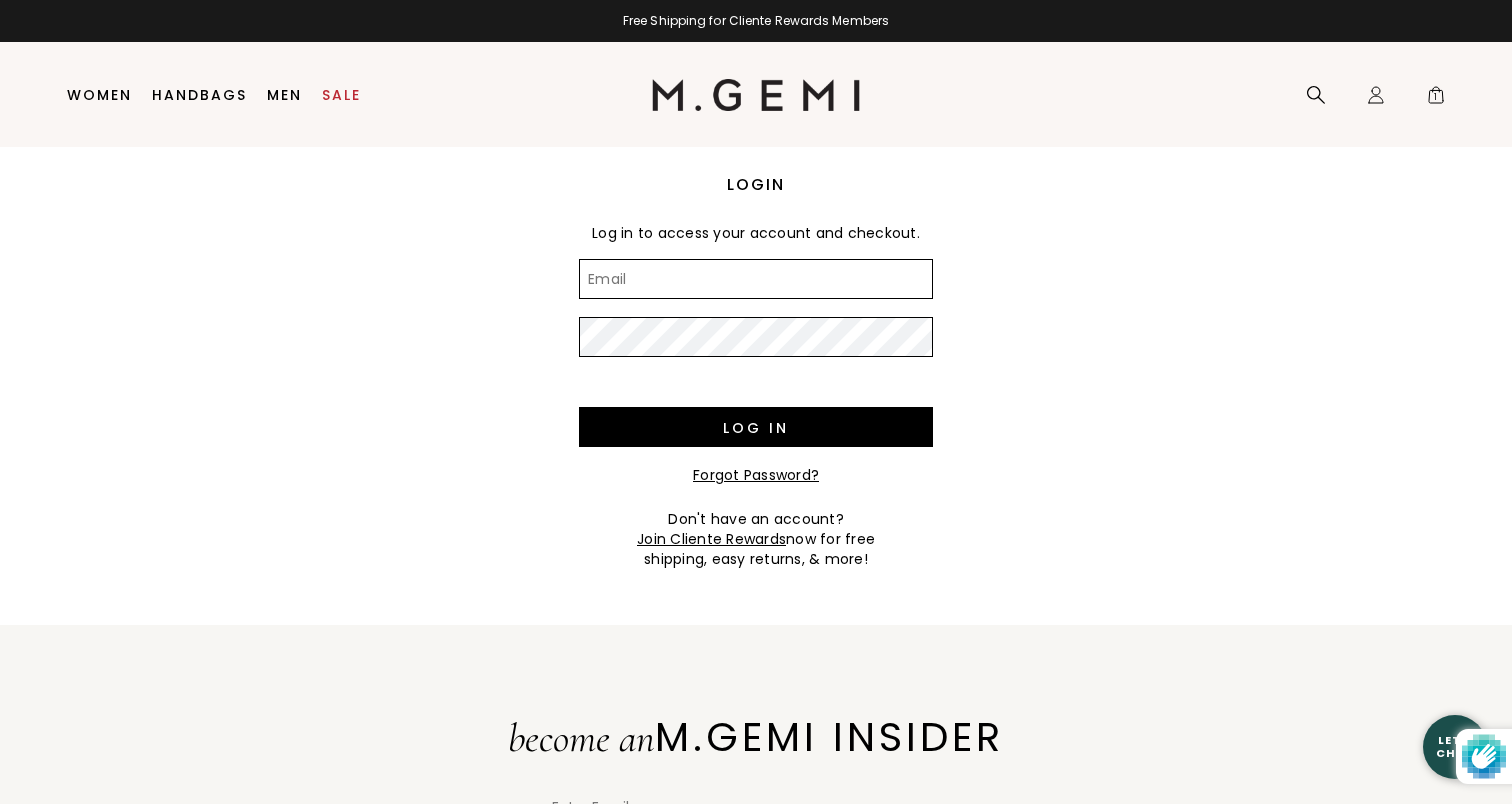type on "[EMAIL_ADDRESS][DOMAIN_NAME]" 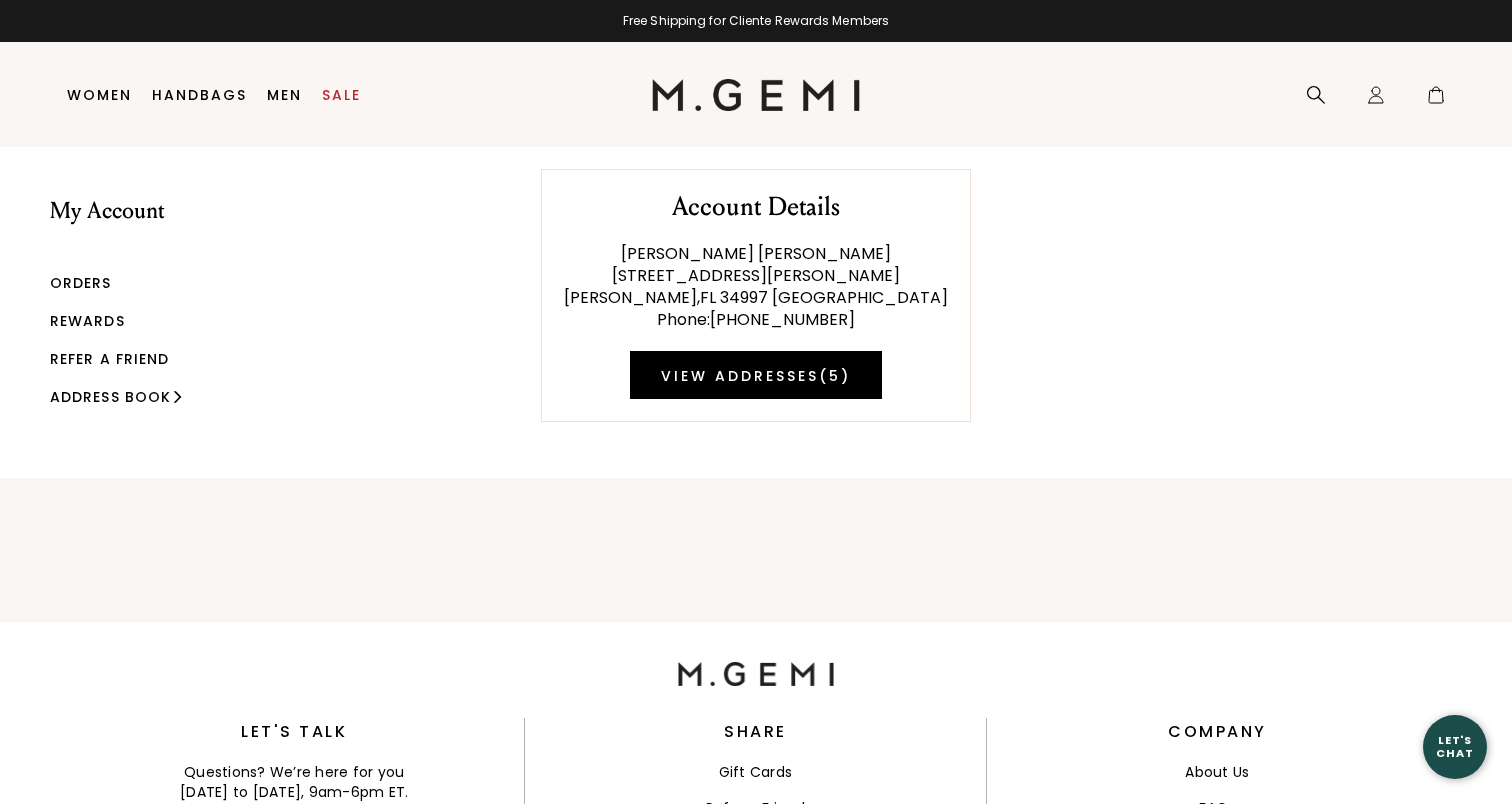scroll, scrollTop: 0, scrollLeft: 0, axis: both 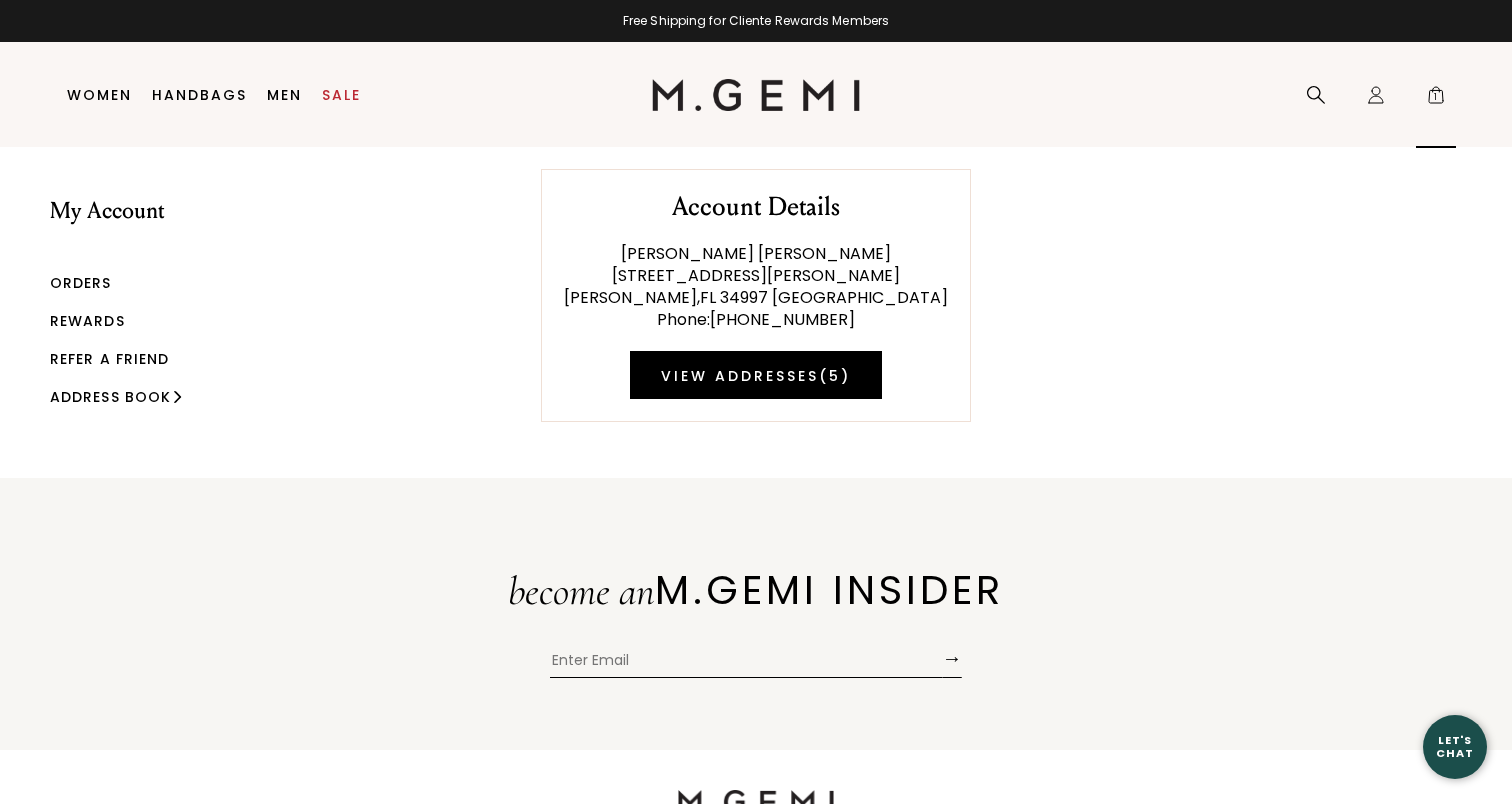 click on "1" at bounding box center (1436, 99) 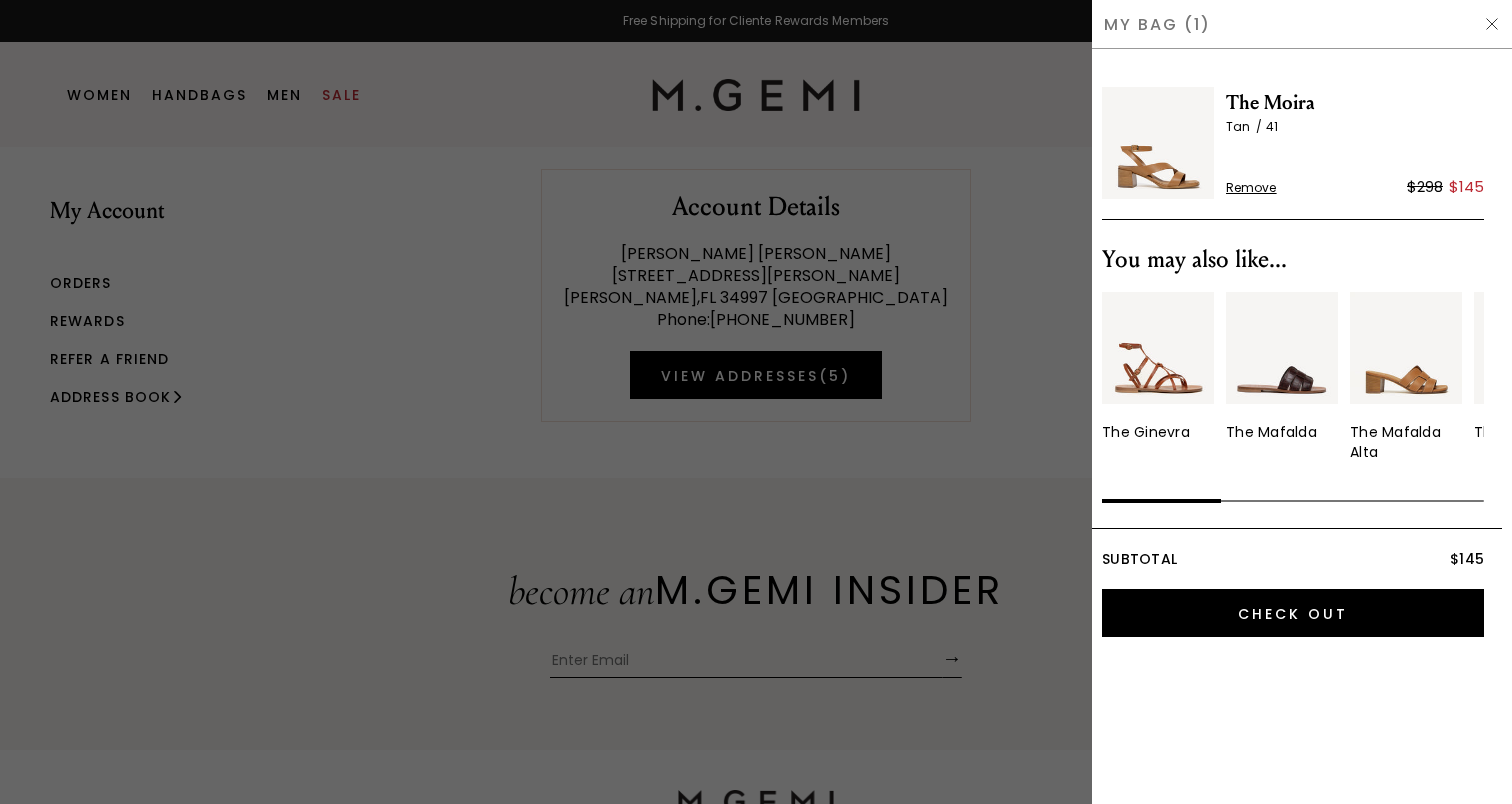 click at bounding box center [756, 402] 